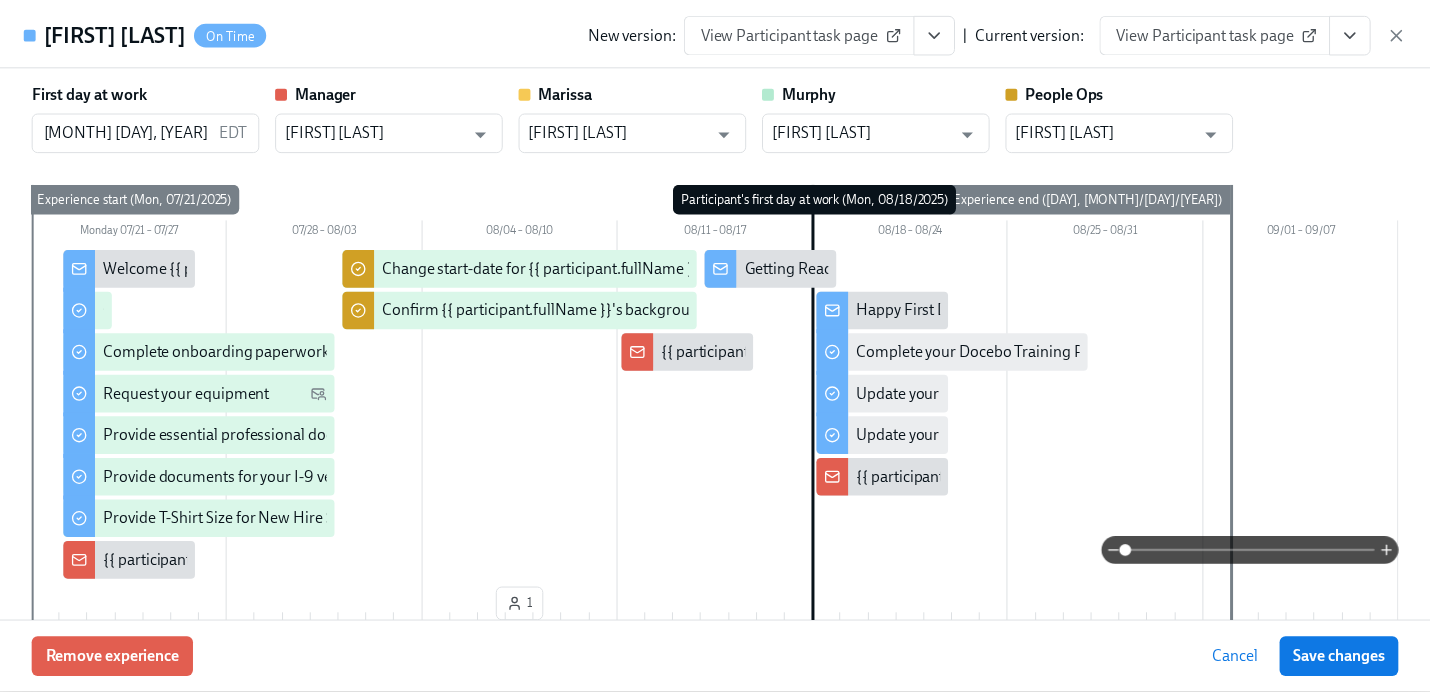 scroll, scrollTop: 399, scrollLeft: 0, axis: vertical 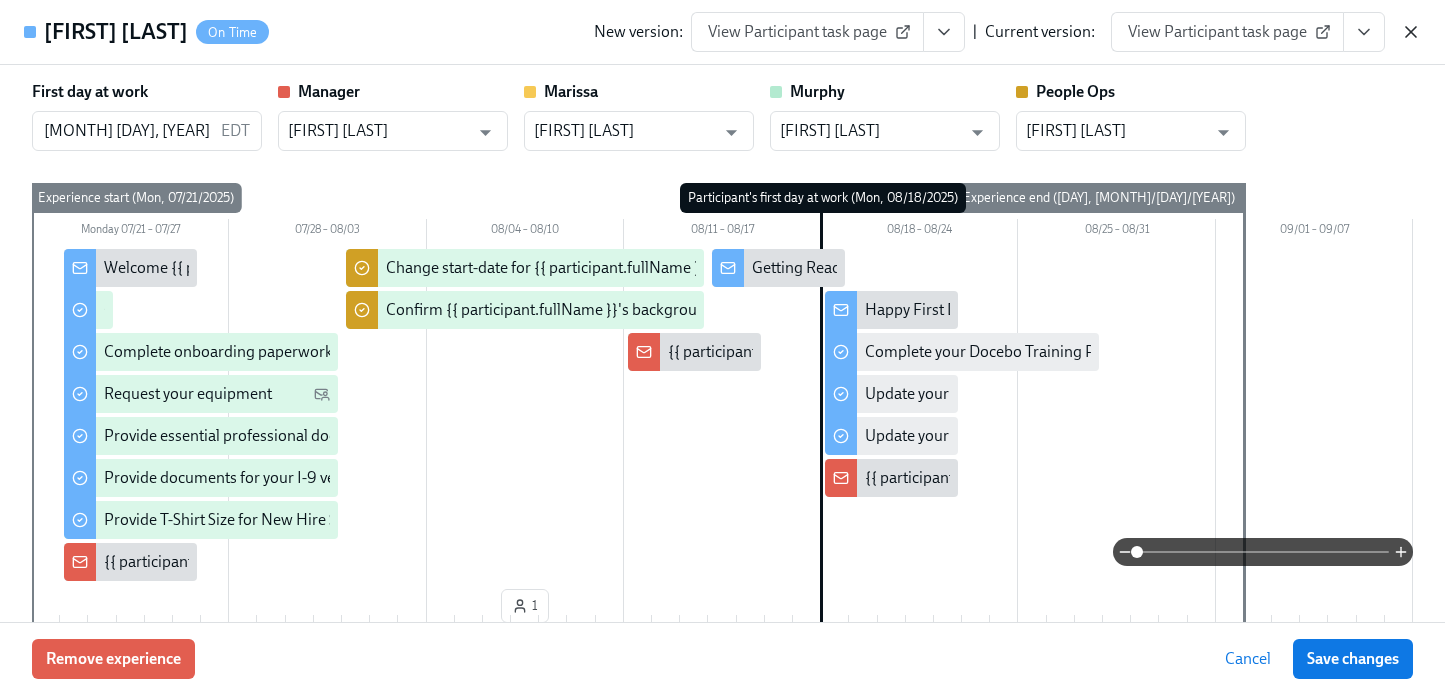 click 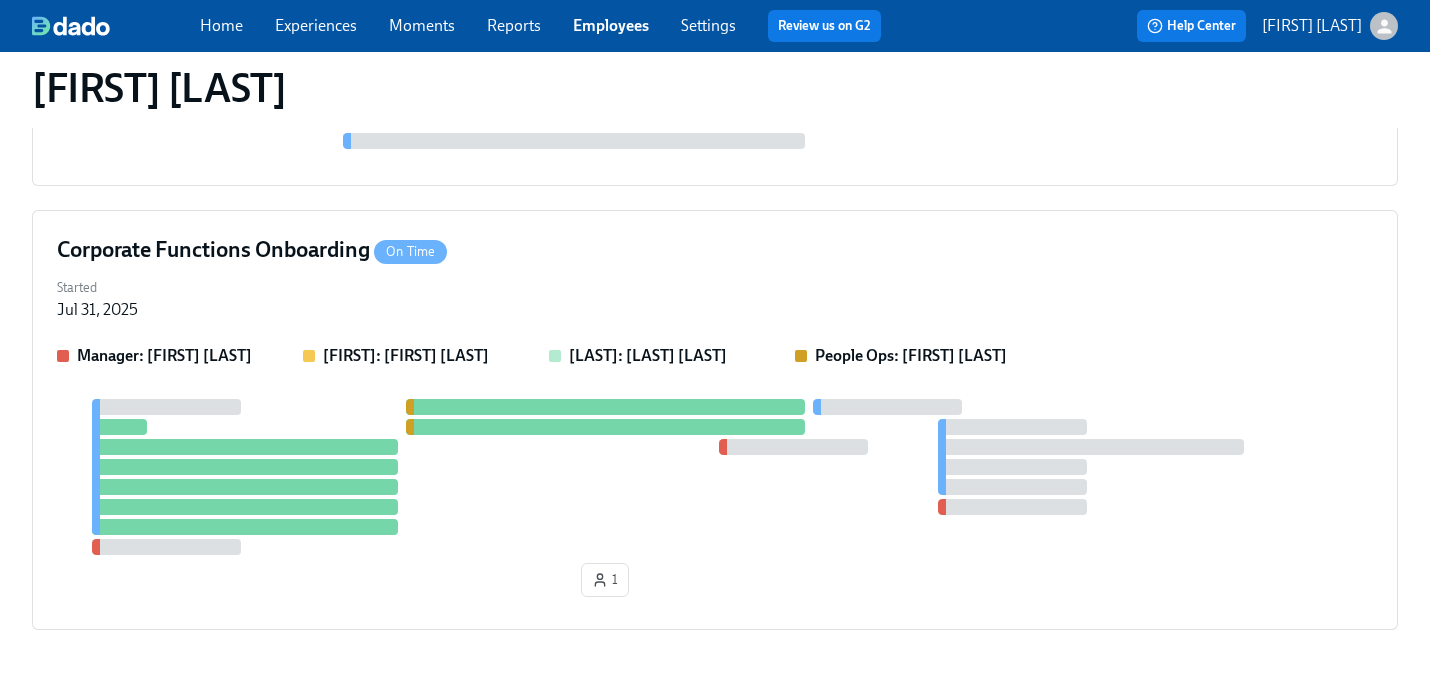 click on "Employees" at bounding box center (611, 25) 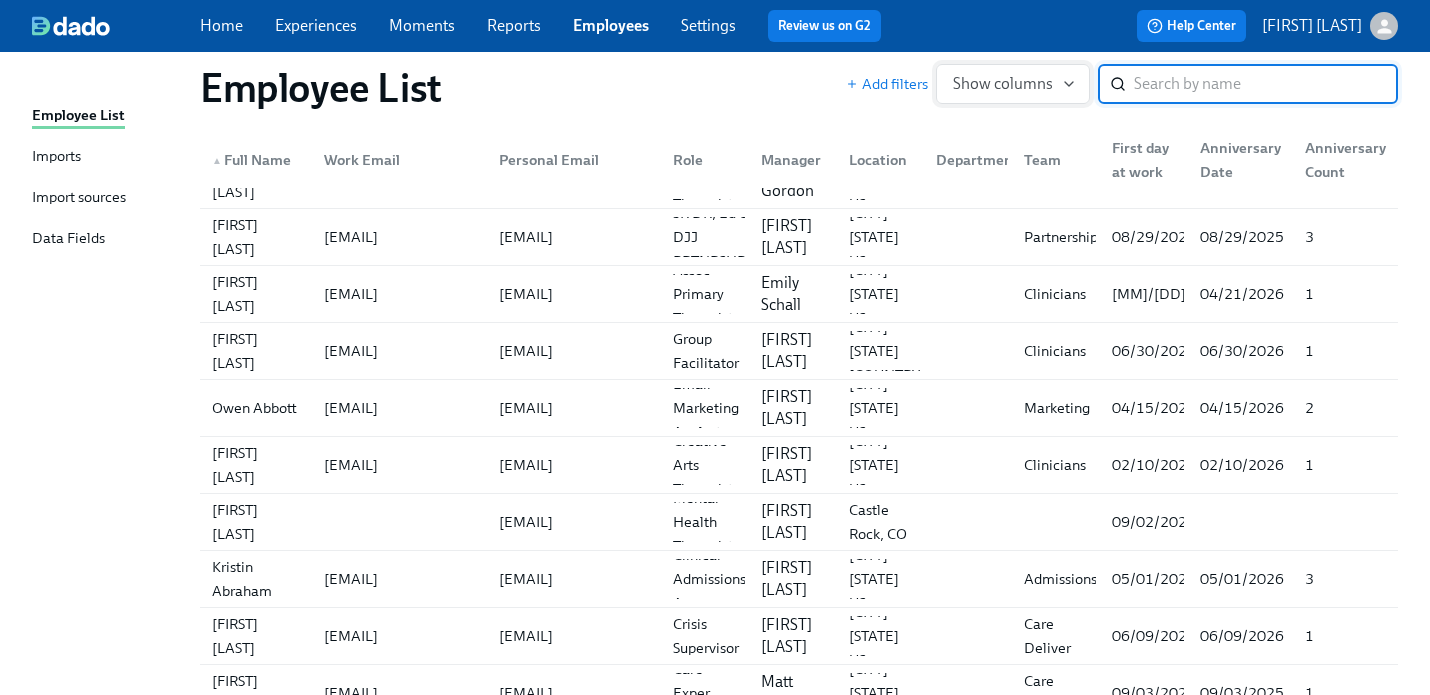 scroll, scrollTop: 0, scrollLeft: 0, axis: both 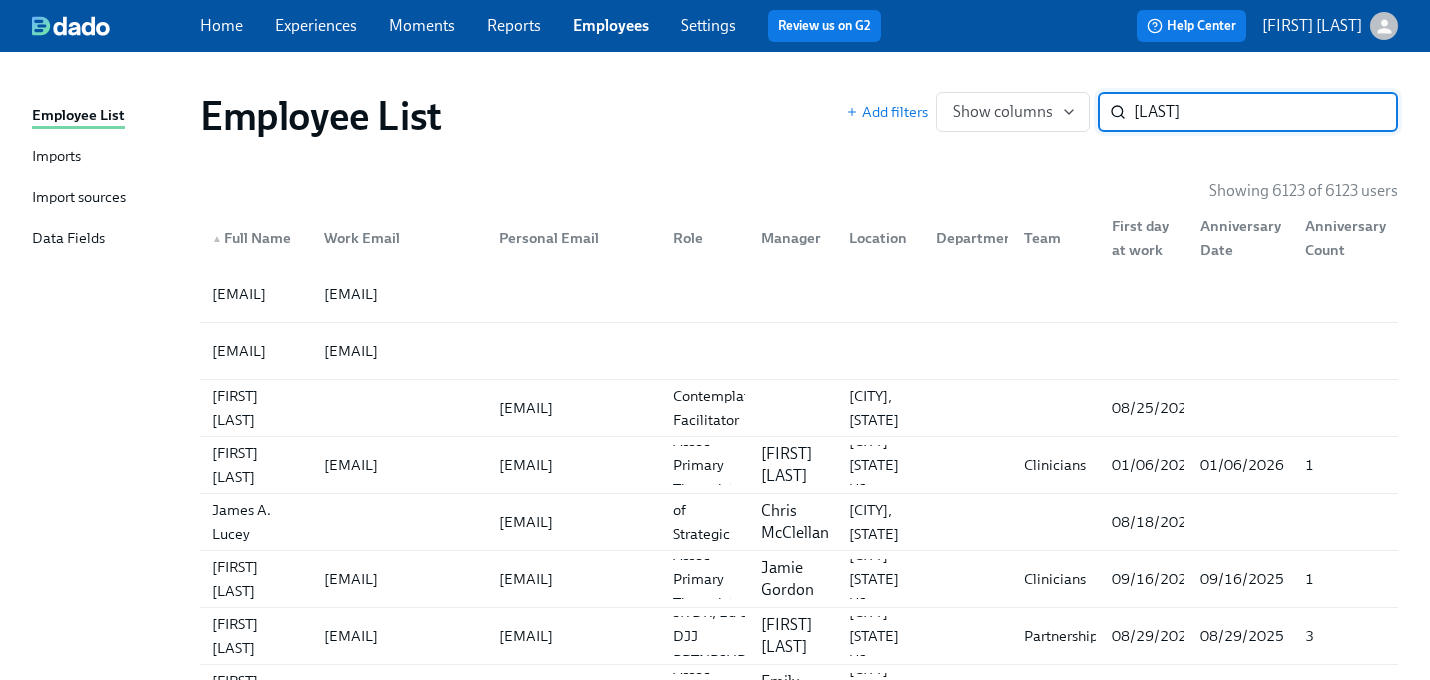 type on "[LAST]" 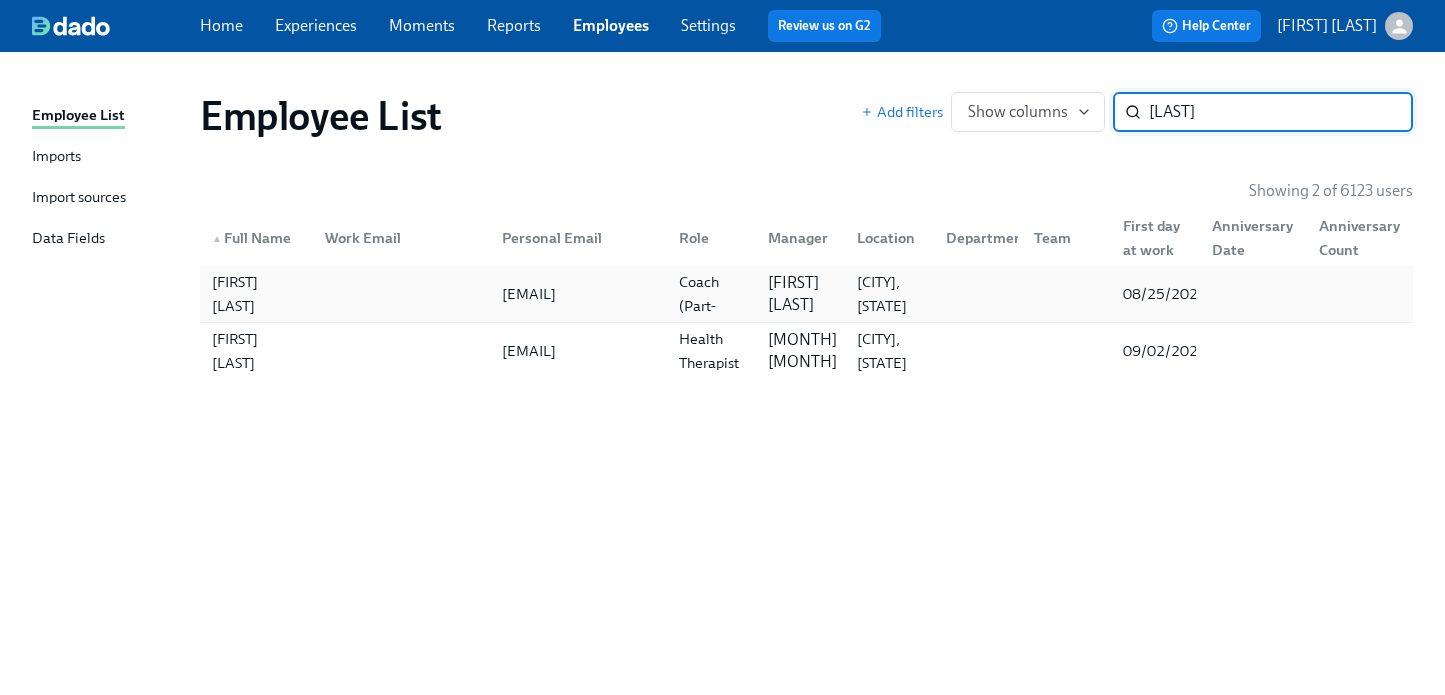 click at bounding box center [974, 294] 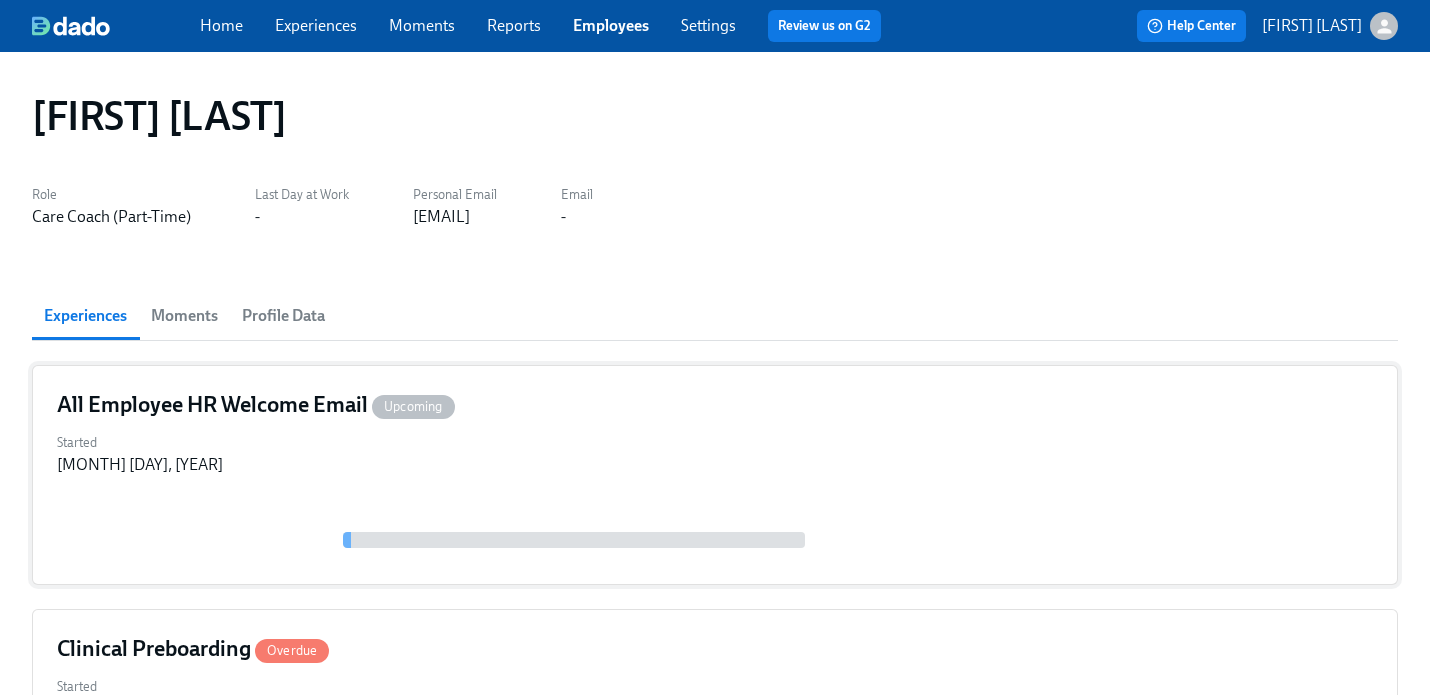 scroll, scrollTop: 178, scrollLeft: 0, axis: vertical 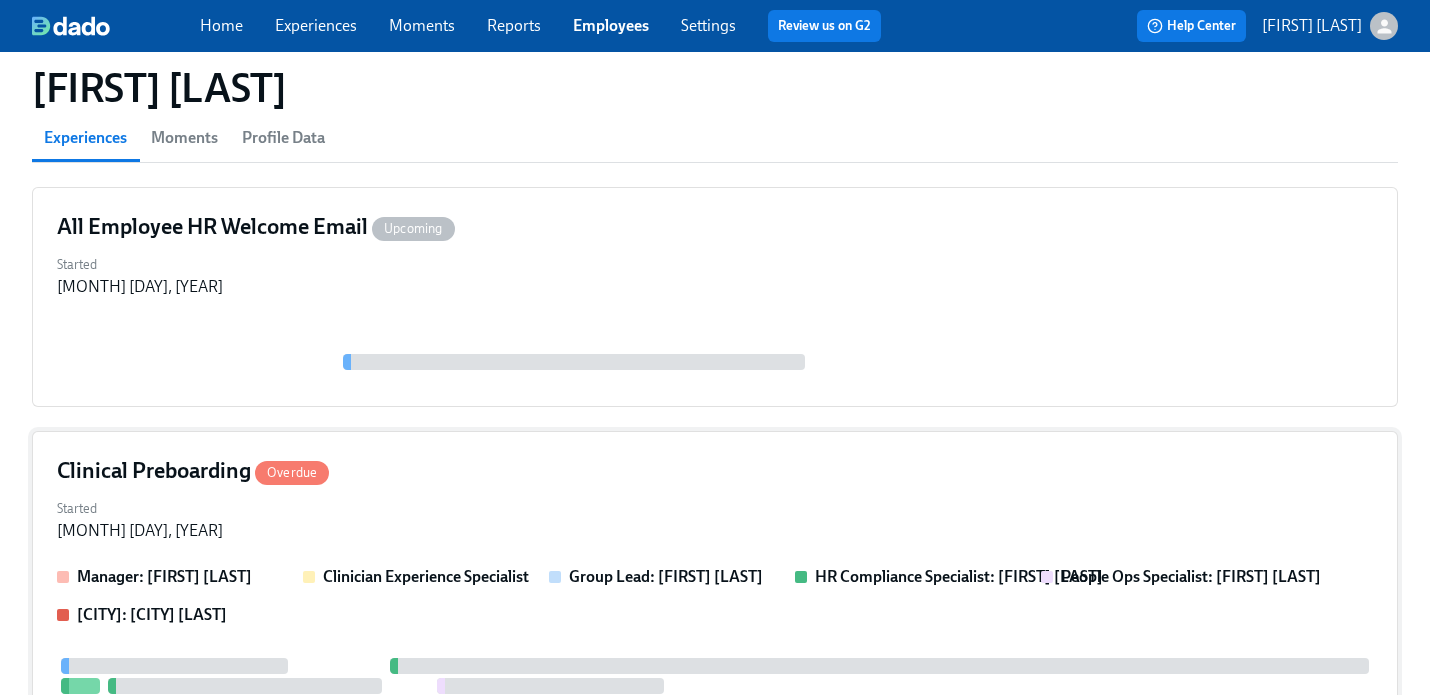 click on "Clinical Preboarding   Overdue" at bounding box center (715, 471) 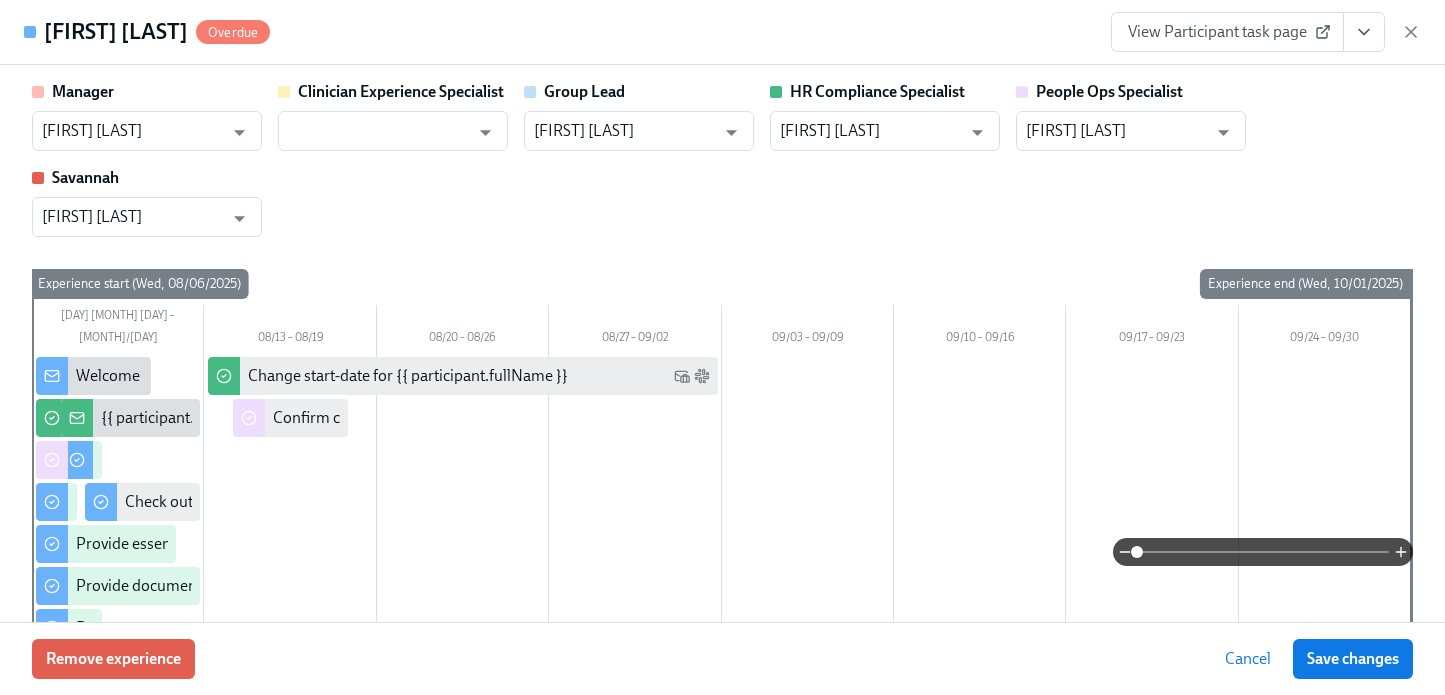 click 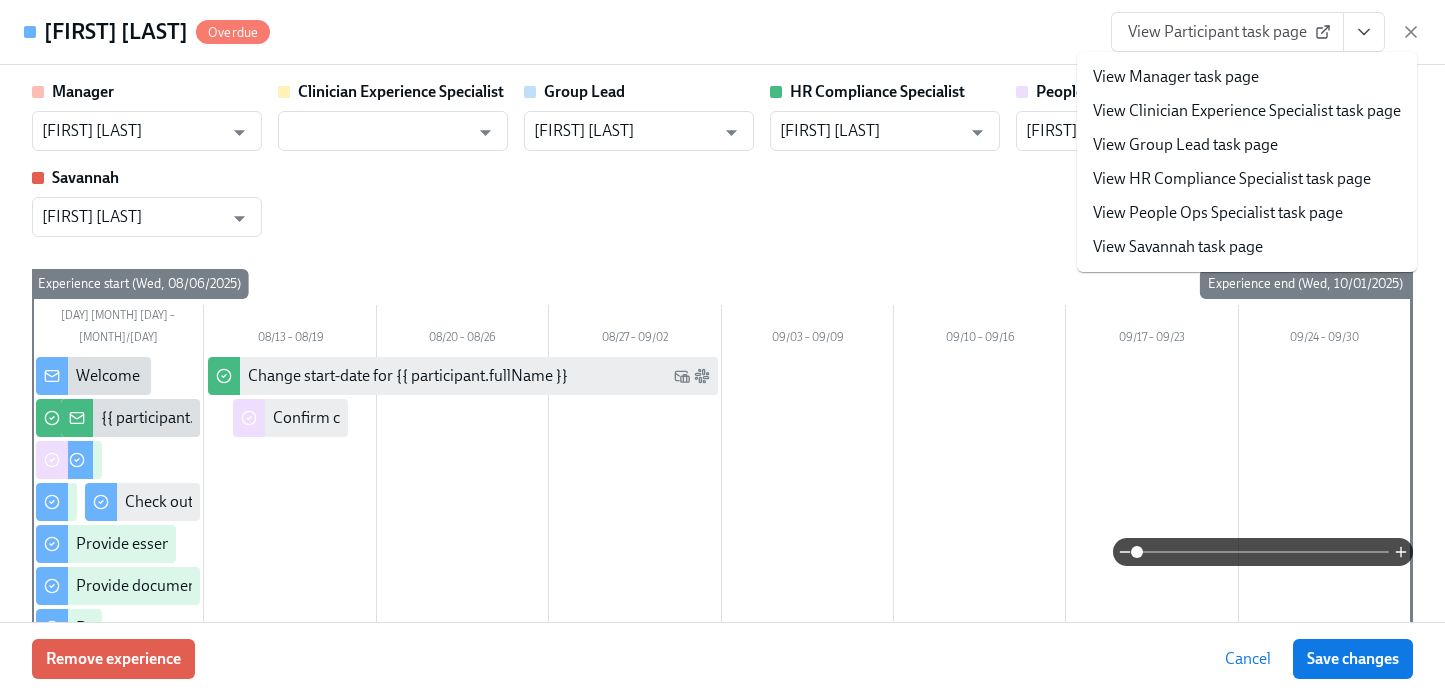 click on "View People Ops Specialist task page" at bounding box center (1218, 213) 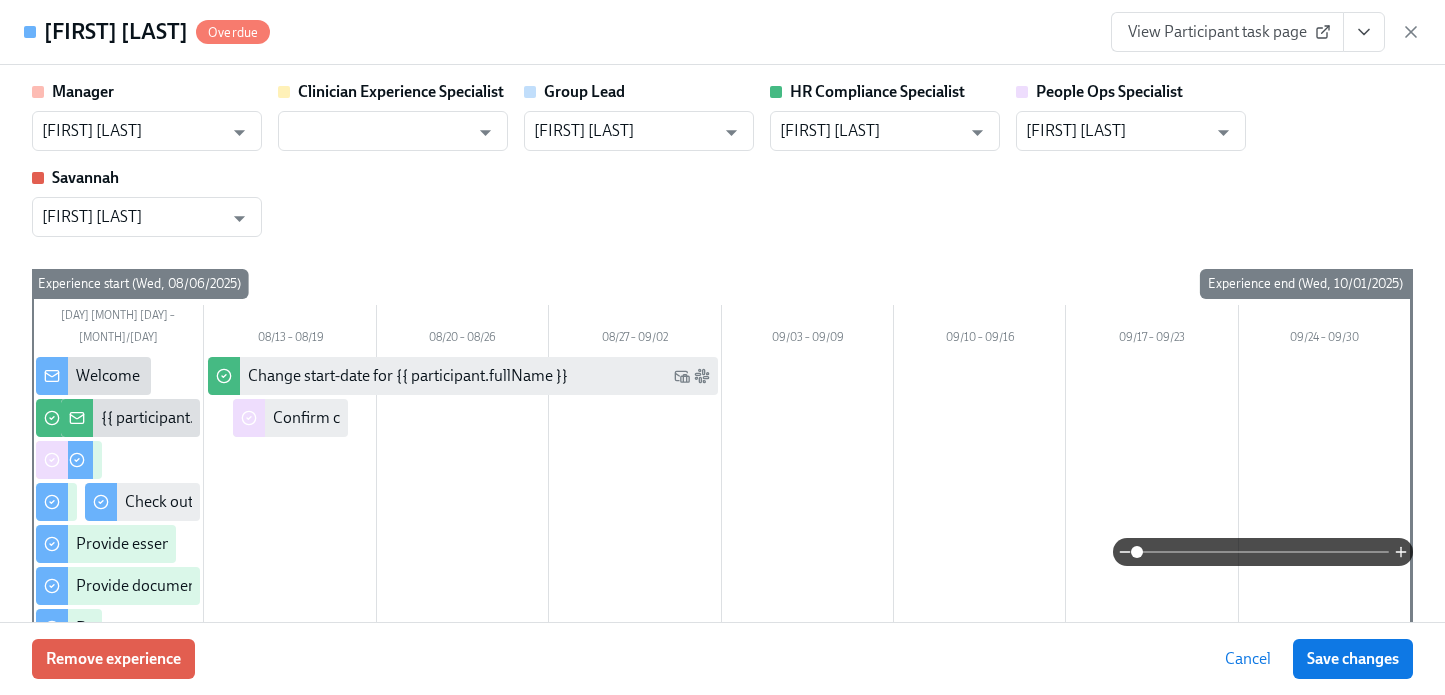 type on "[FIRST] [LAST]" 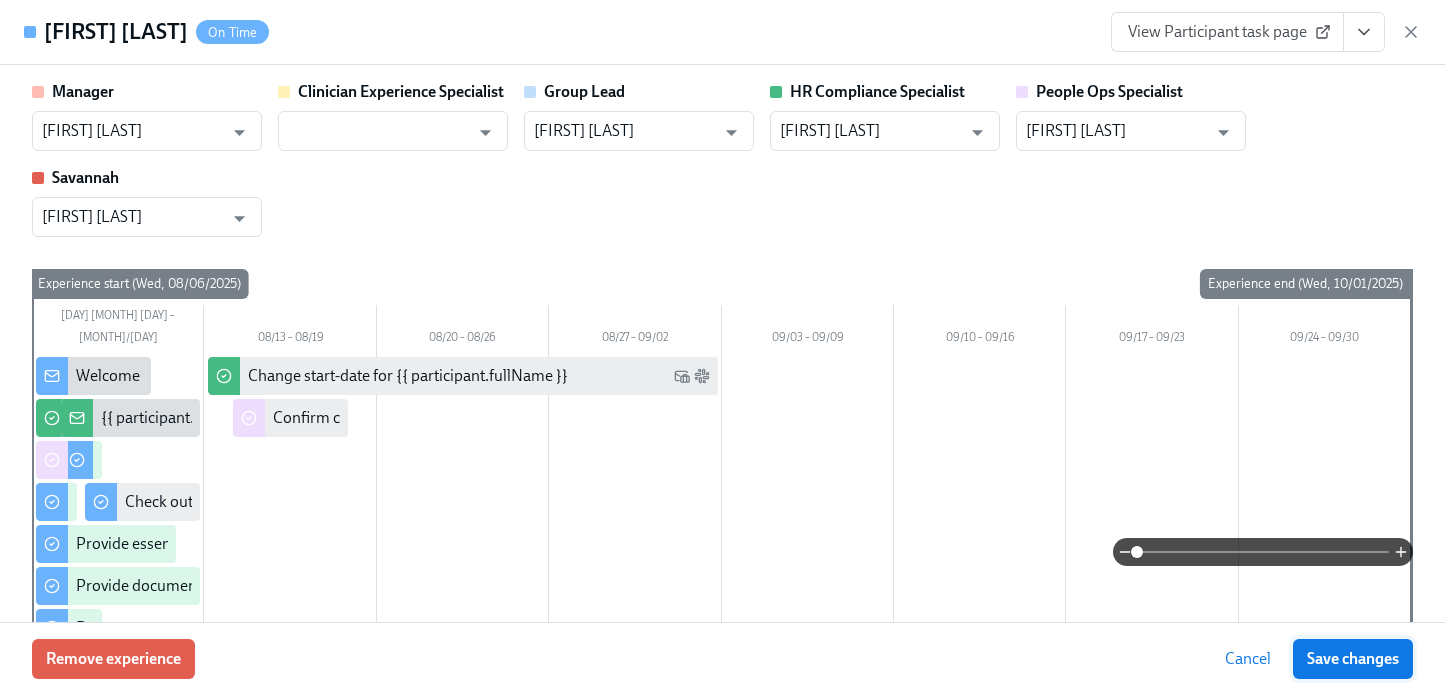 click on "Save changes" at bounding box center [1353, 659] 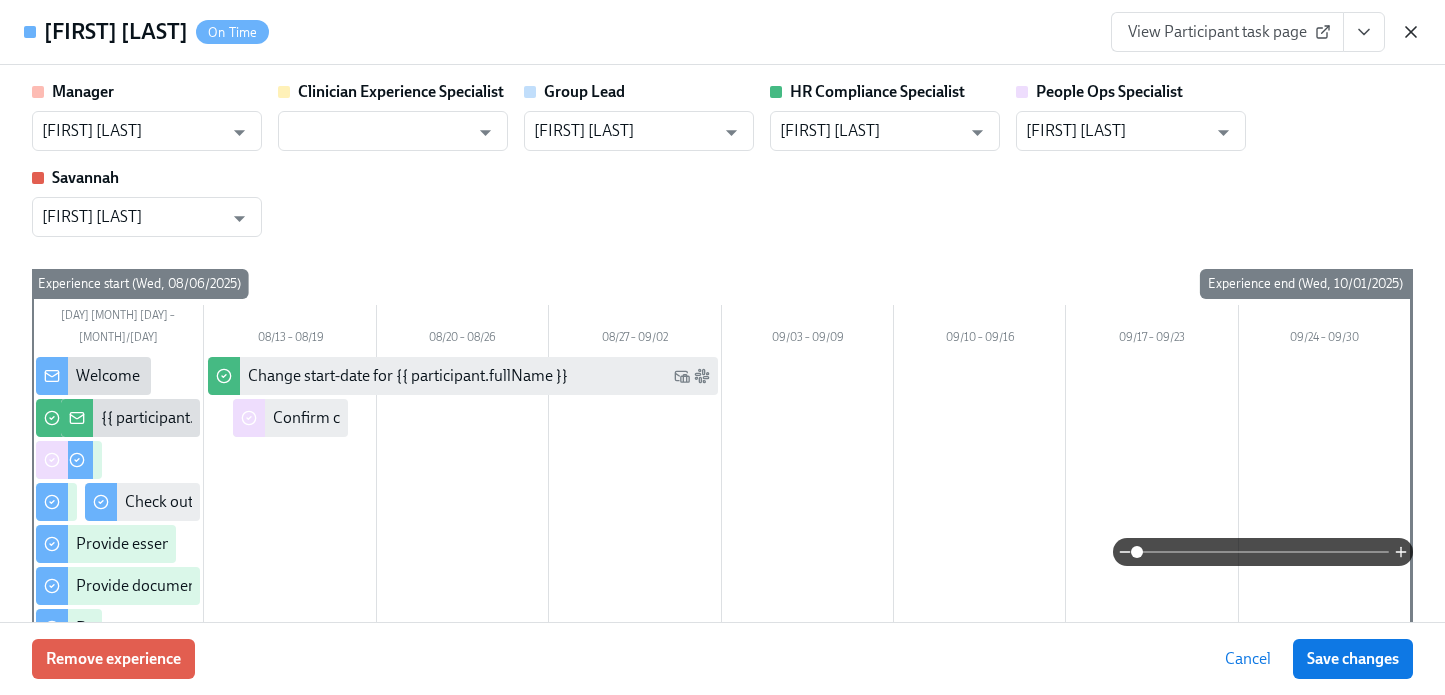 click 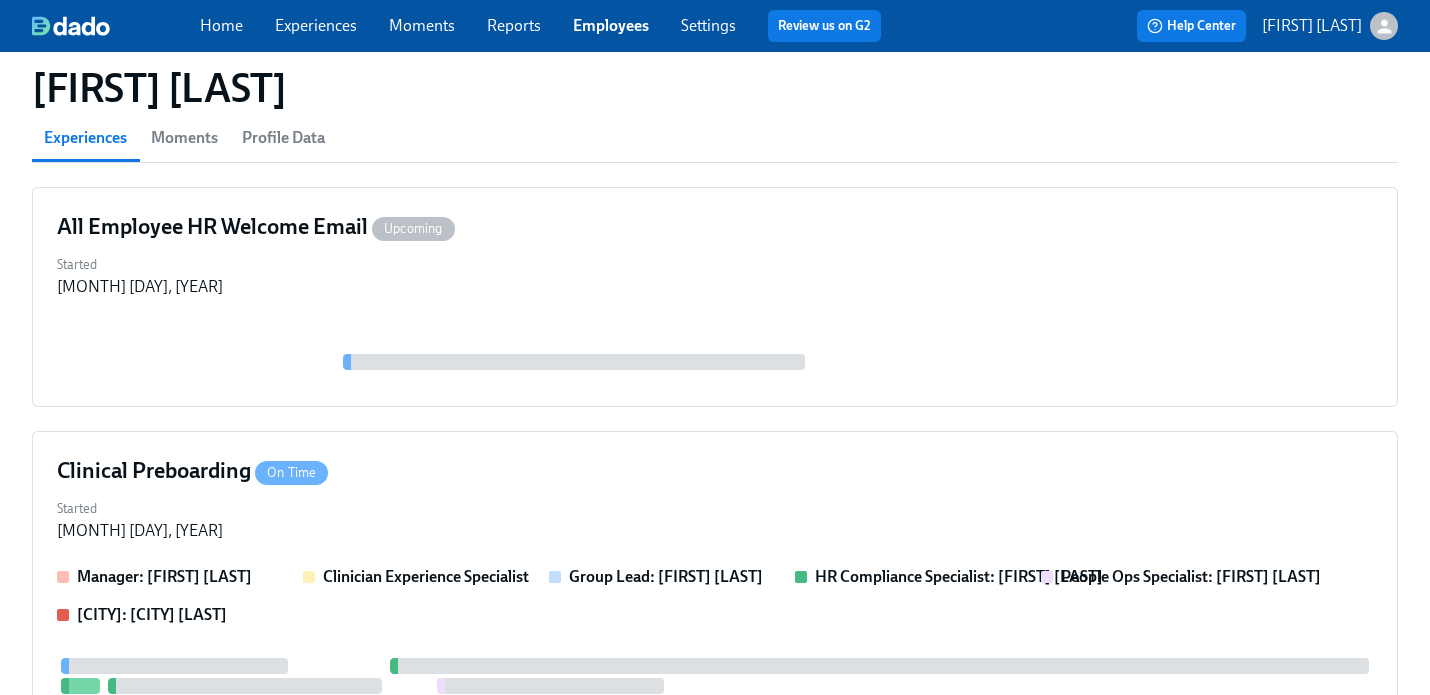 click on "Settings" at bounding box center [708, 25] 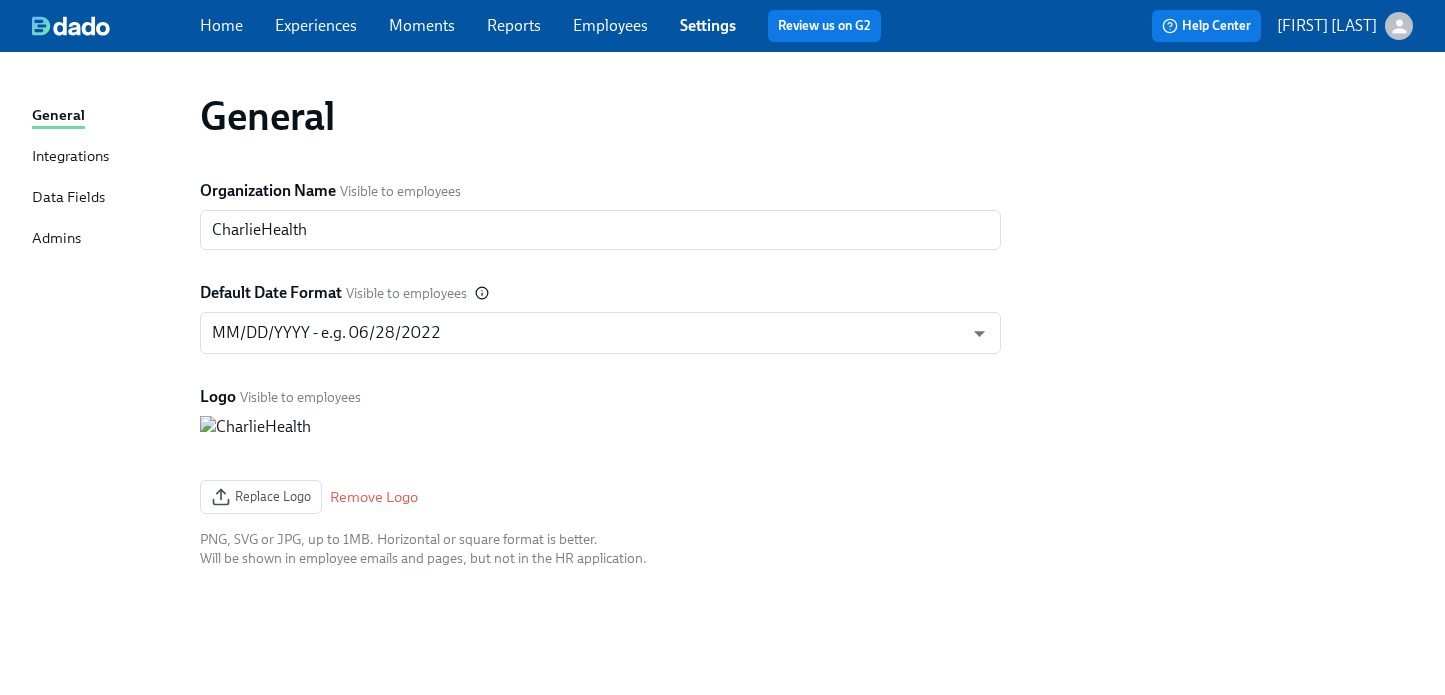 click on "Admins" at bounding box center (56, 239) 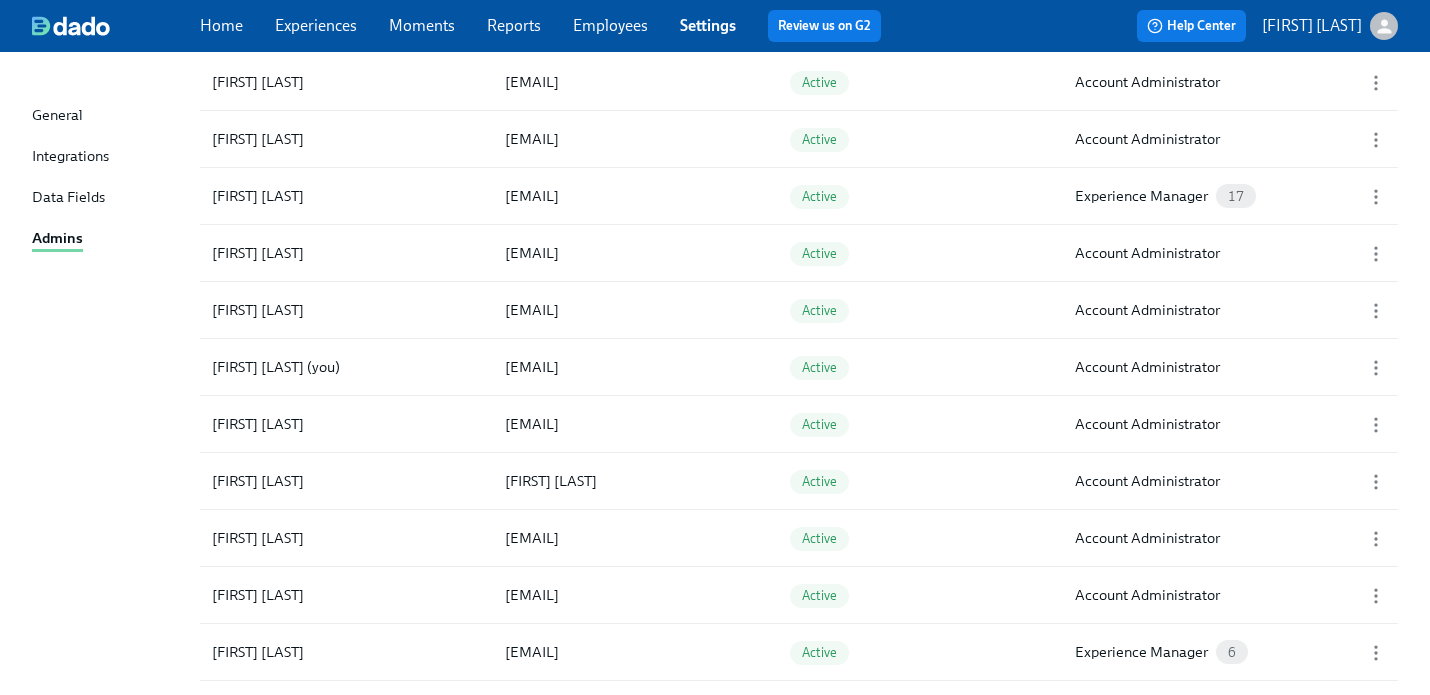 scroll, scrollTop: 0, scrollLeft: 0, axis: both 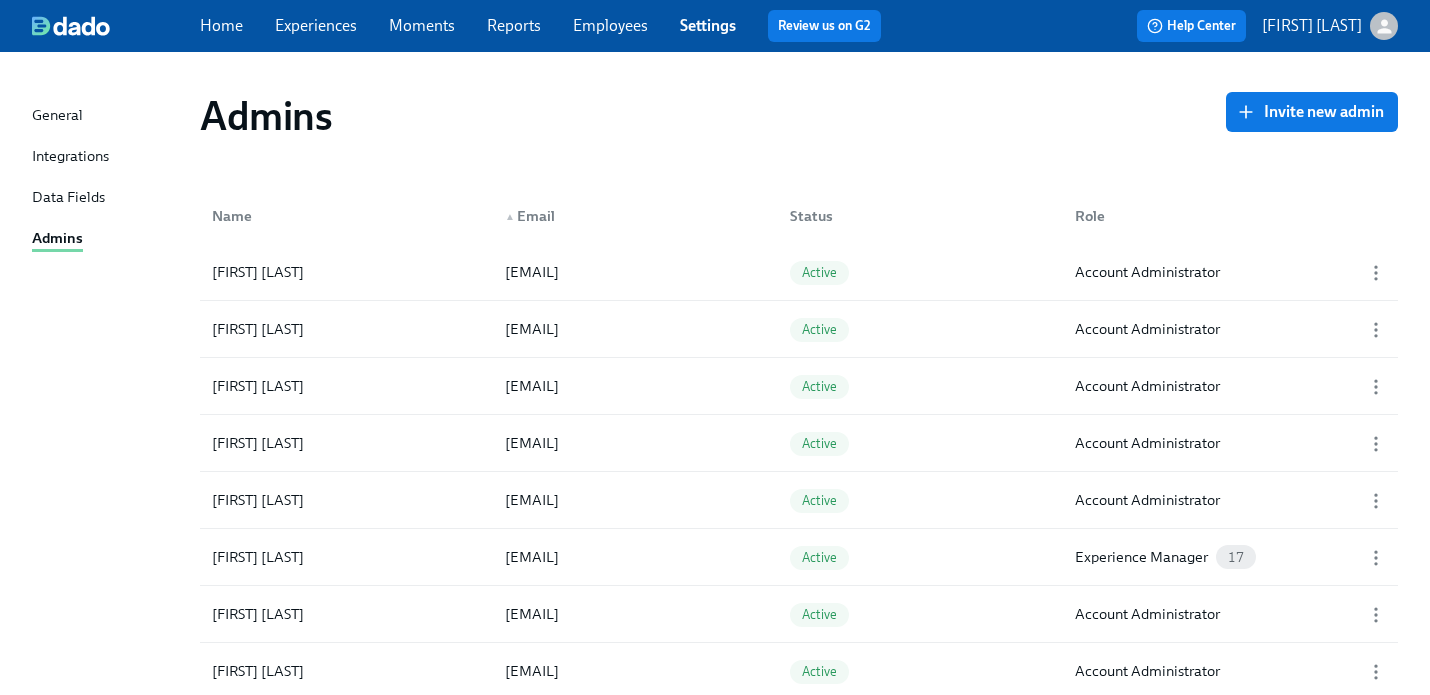 click on "Employees" at bounding box center [610, 25] 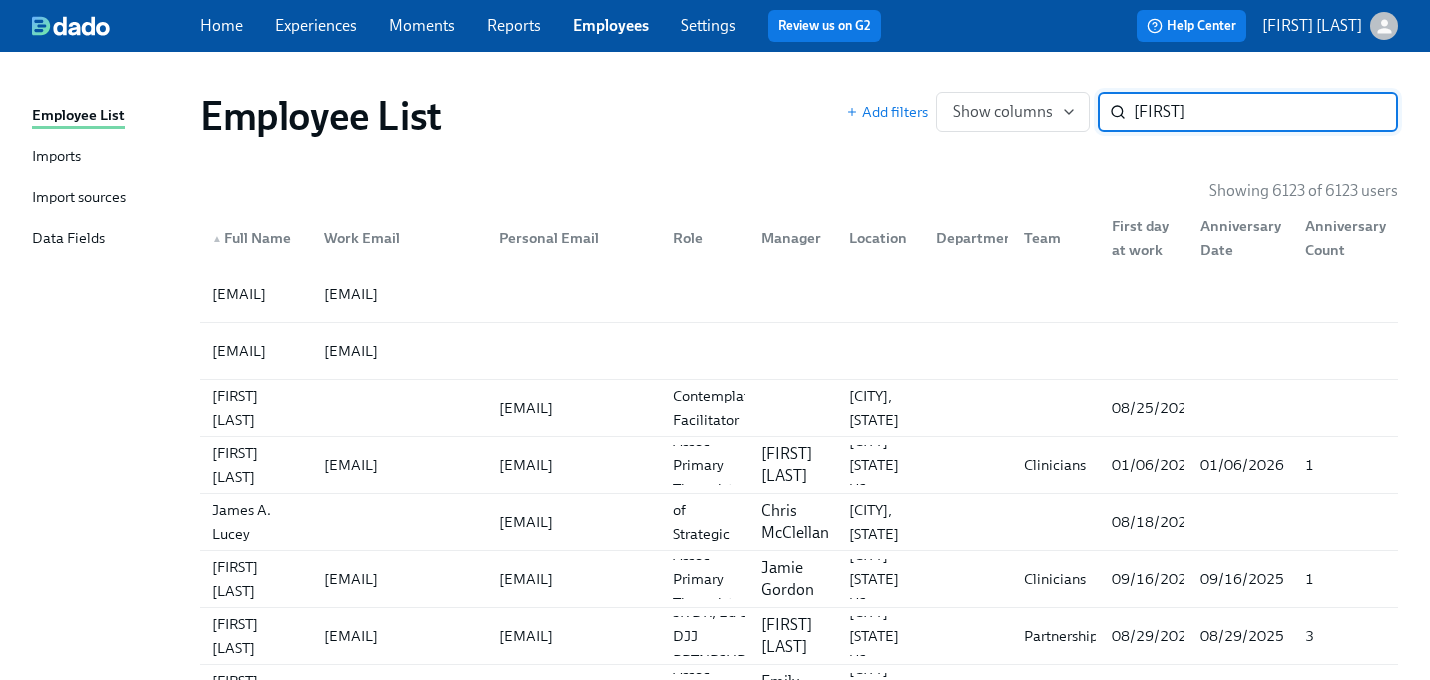 type on "[FIRST]" 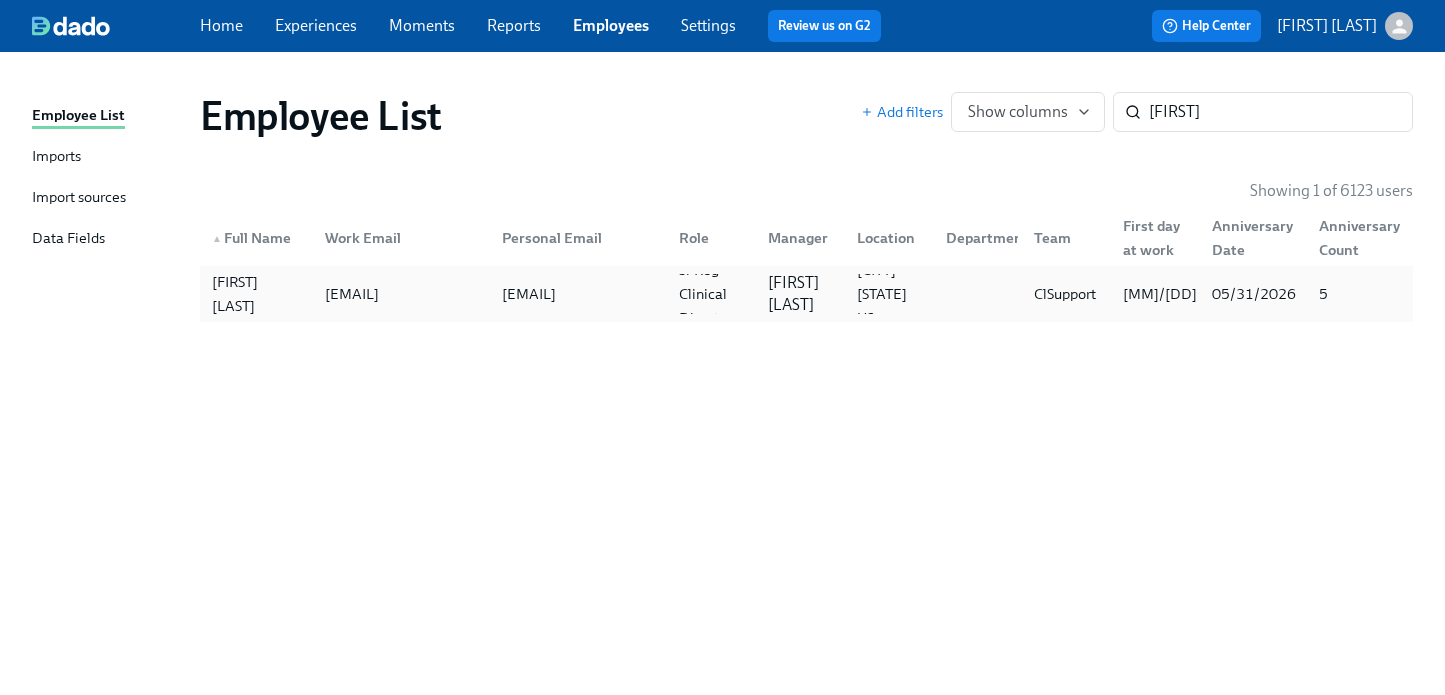 click on "[FIRST] [LAST]" at bounding box center (800, 294) 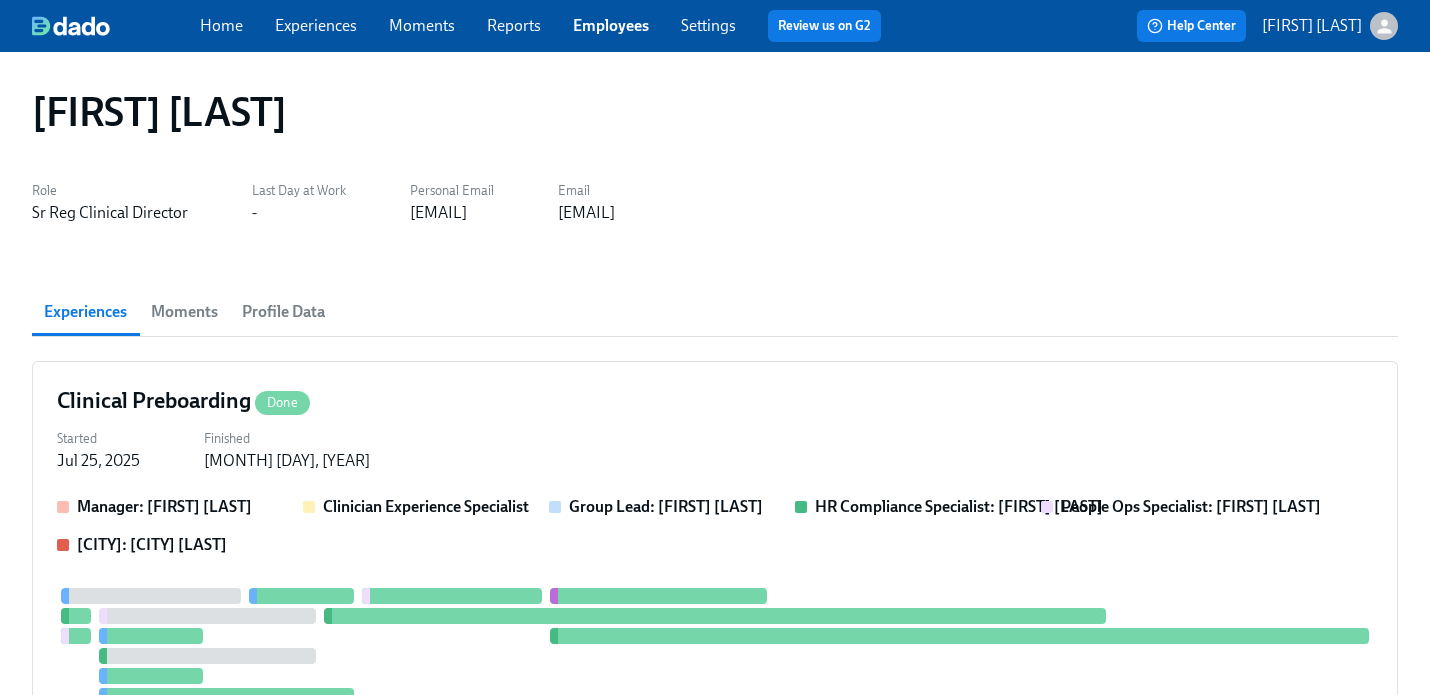 scroll, scrollTop: 0, scrollLeft: 0, axis: both 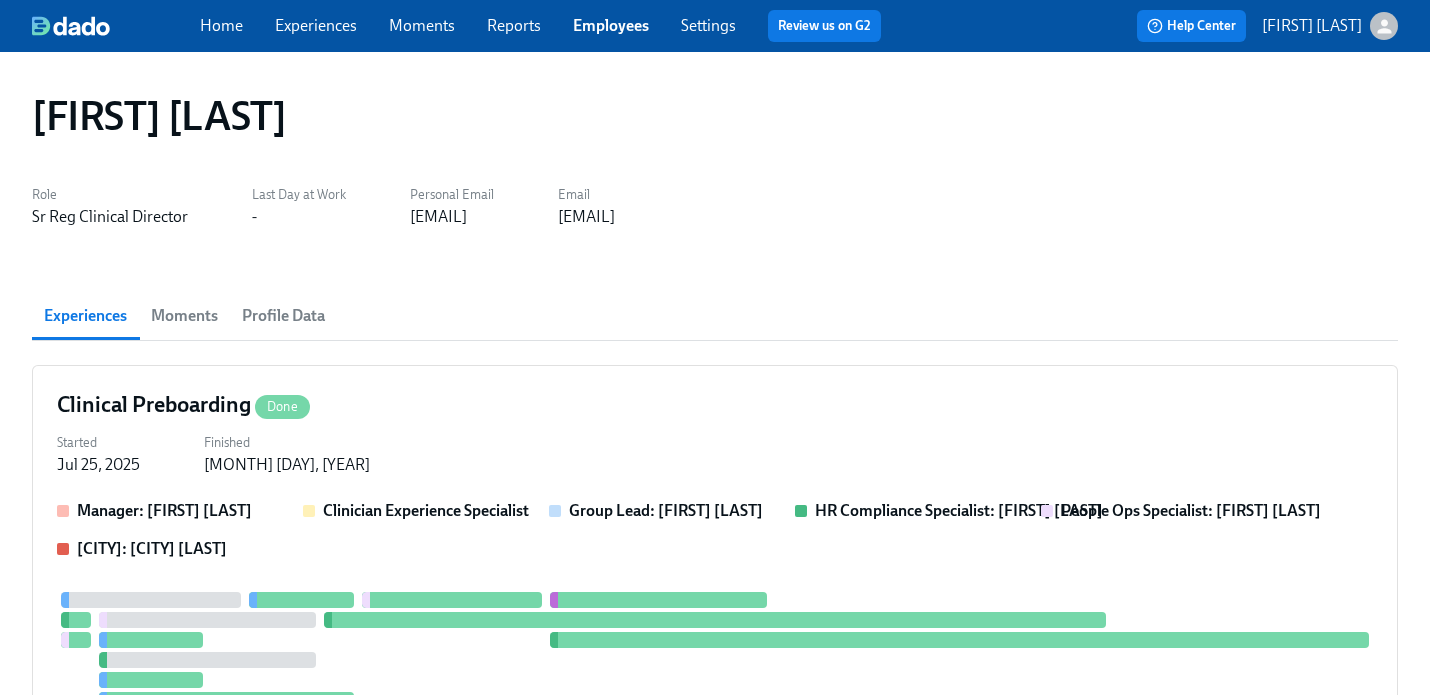 click on "Home" at bounding box center (221, 26) 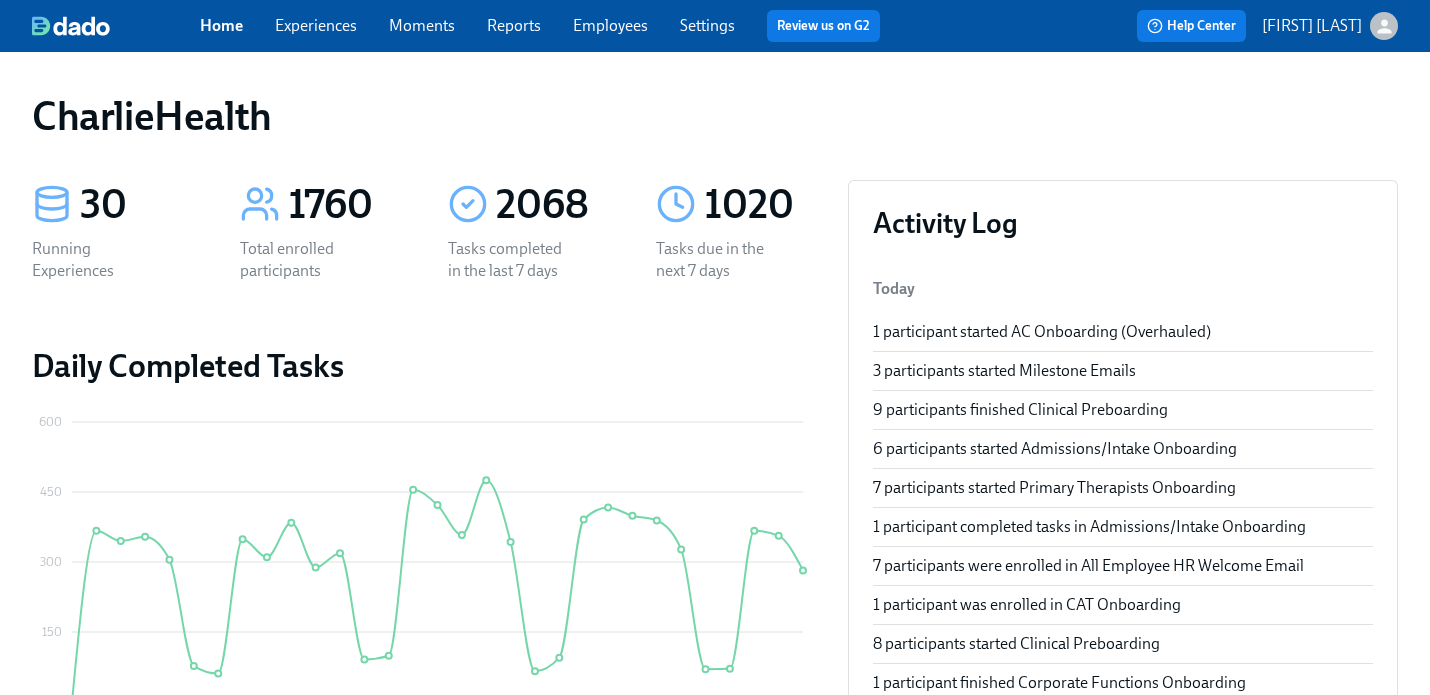 click on "Employees" at bounding box center (610, 25) 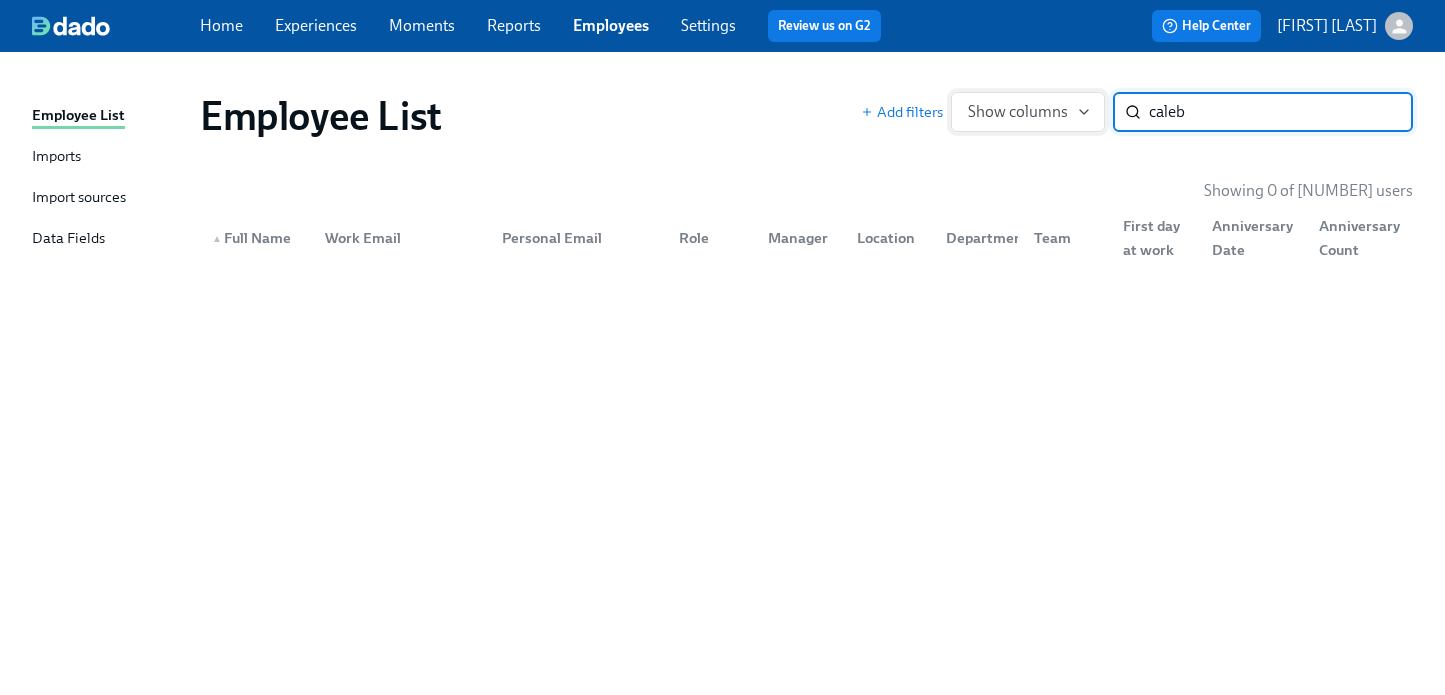 type on "caleb" 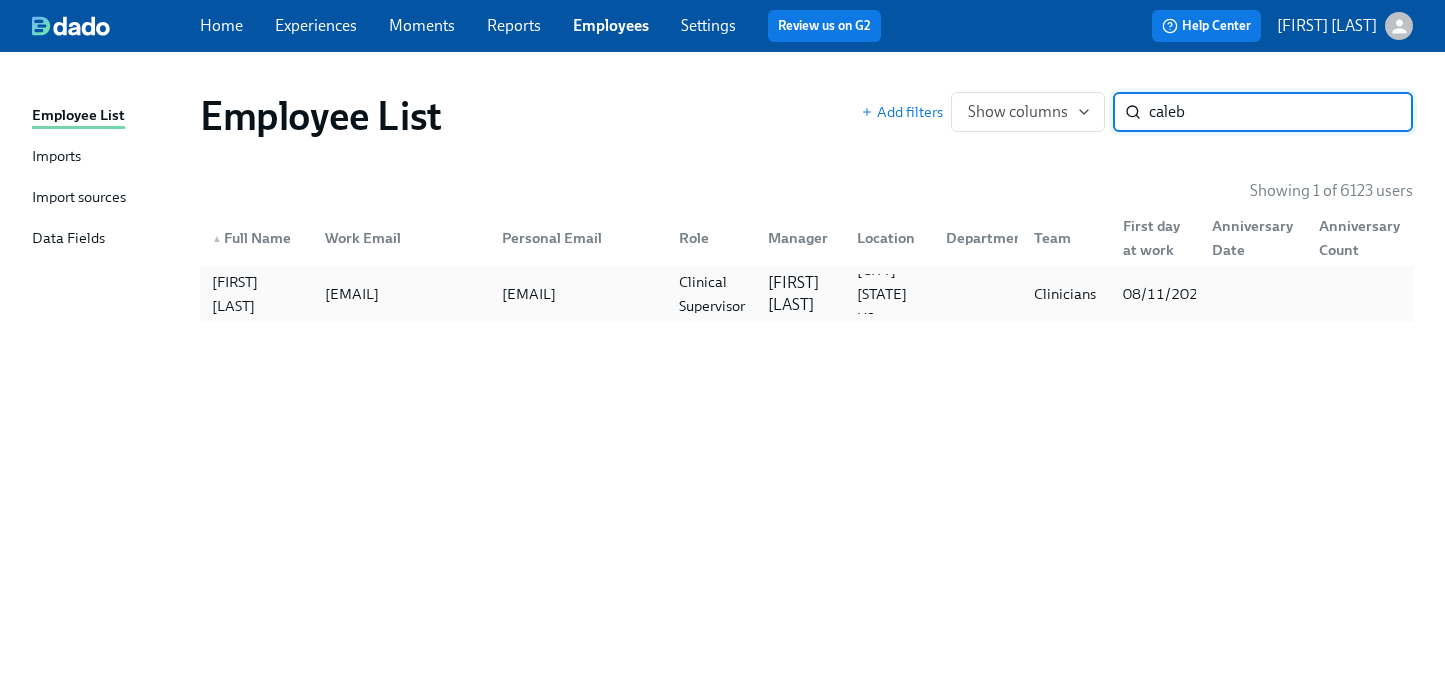 click on "[FIRST] [LAST]" at bounding box center (800, 294) 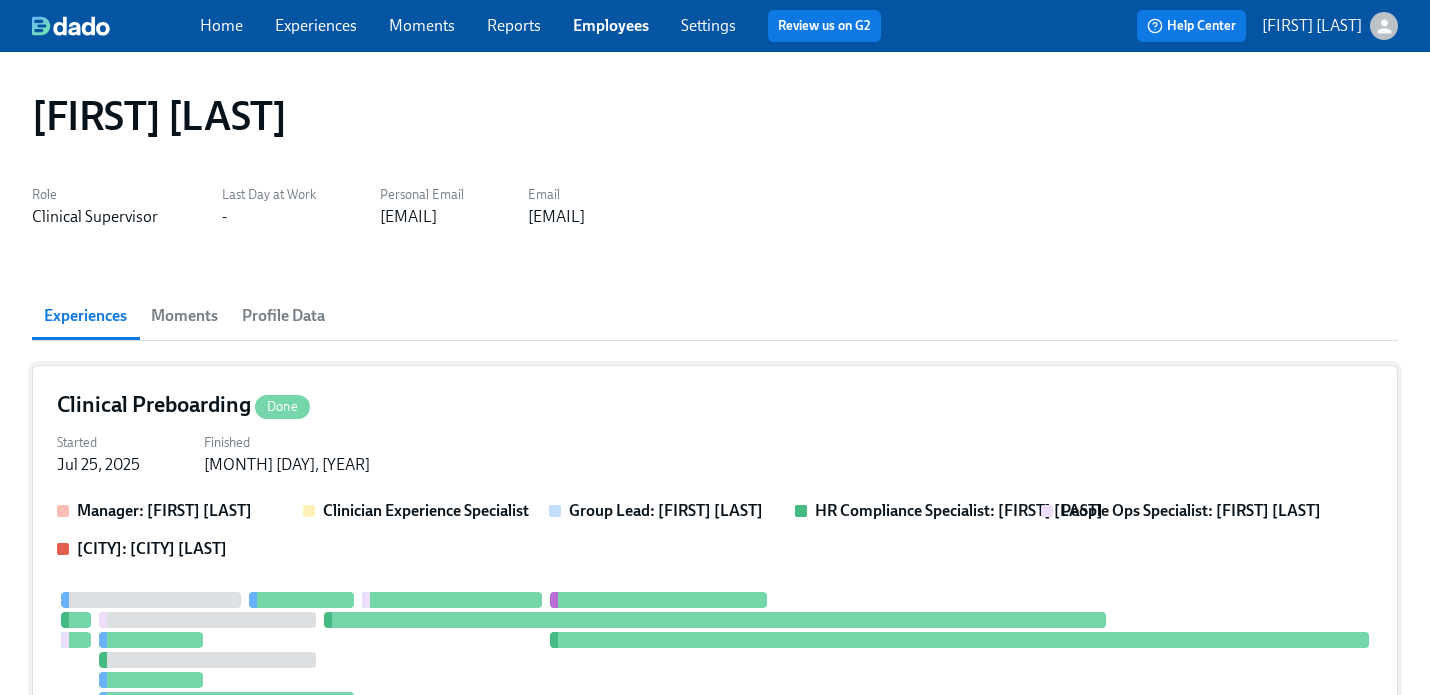 click on "Clinical Preboarding   Done Started [MONTH] [DAY], [YEAR] Finished [MONTH] [DAY], [YEAR] Manager: [FIRST] [LAST] Clinician Experience Specialist Group Lead: [FIRST] [LAST] HR Compliance Specialist: [FIRST] [LAST] People Ops Specialist: [FIRST] [LAST] Savannah: [FIRST] [LAST]" at bounding box center (715, 635) 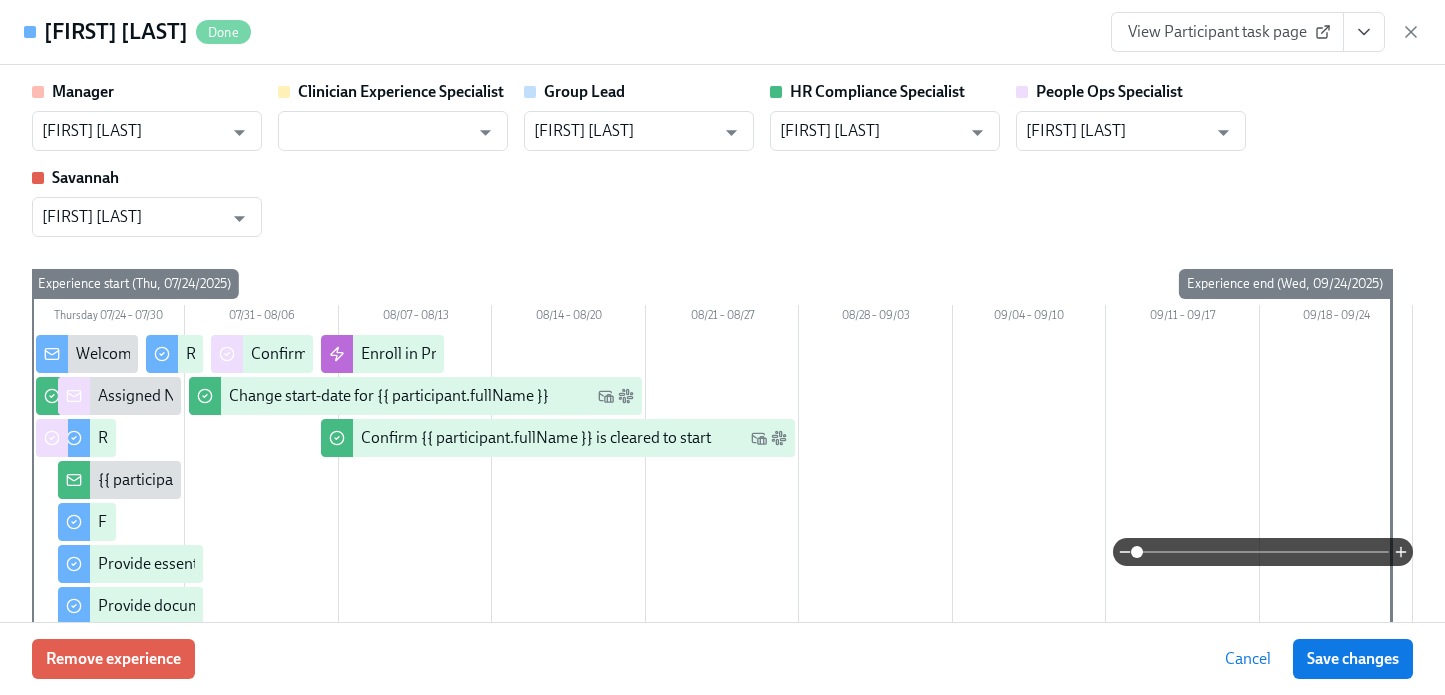 click 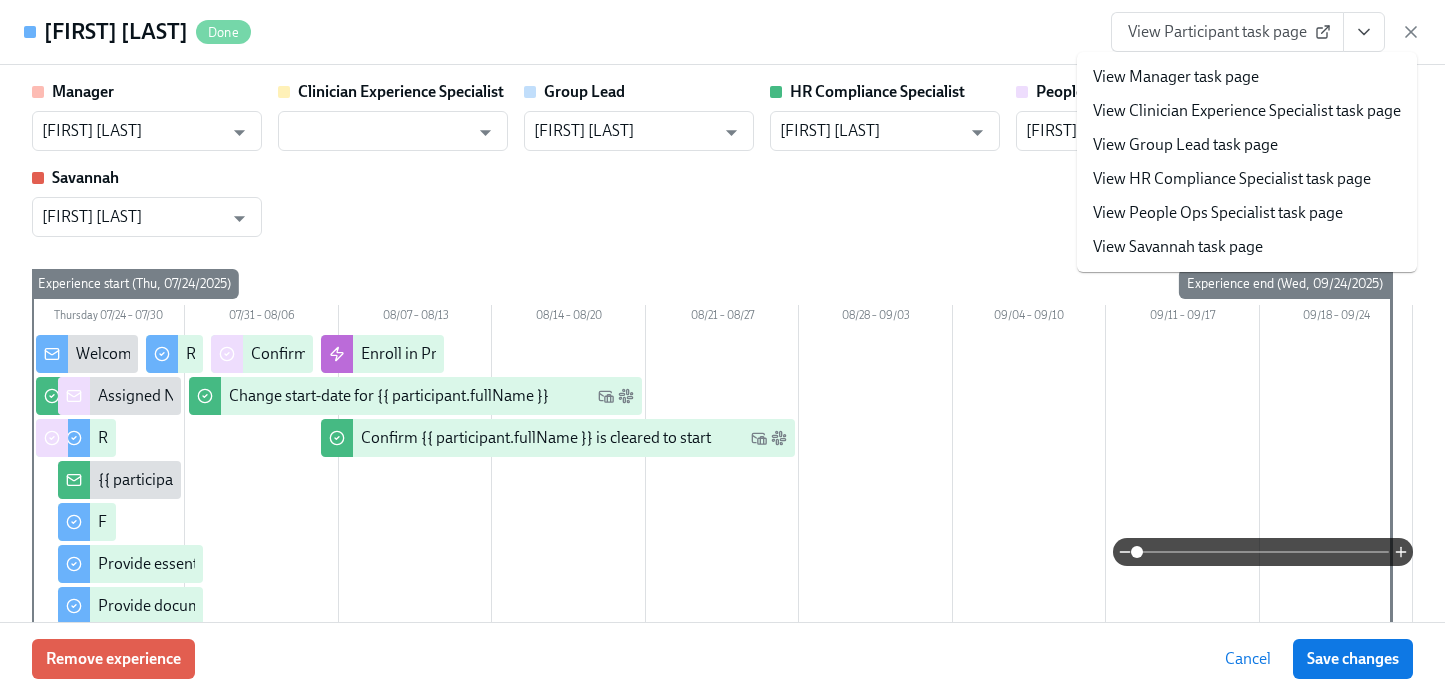 click on "View Group Lead task page" at bounding box center [1185, 145] 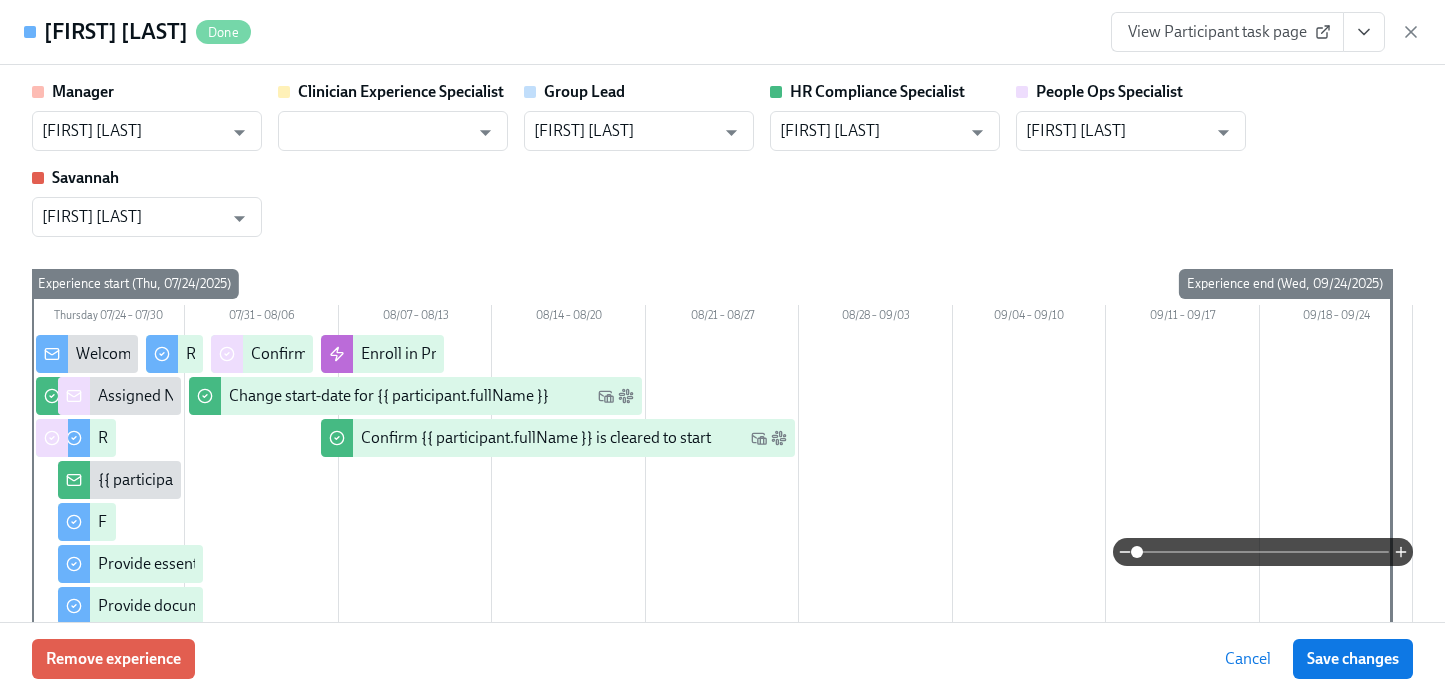 click on "View Participant task page" at bounding box center (1227, 32) 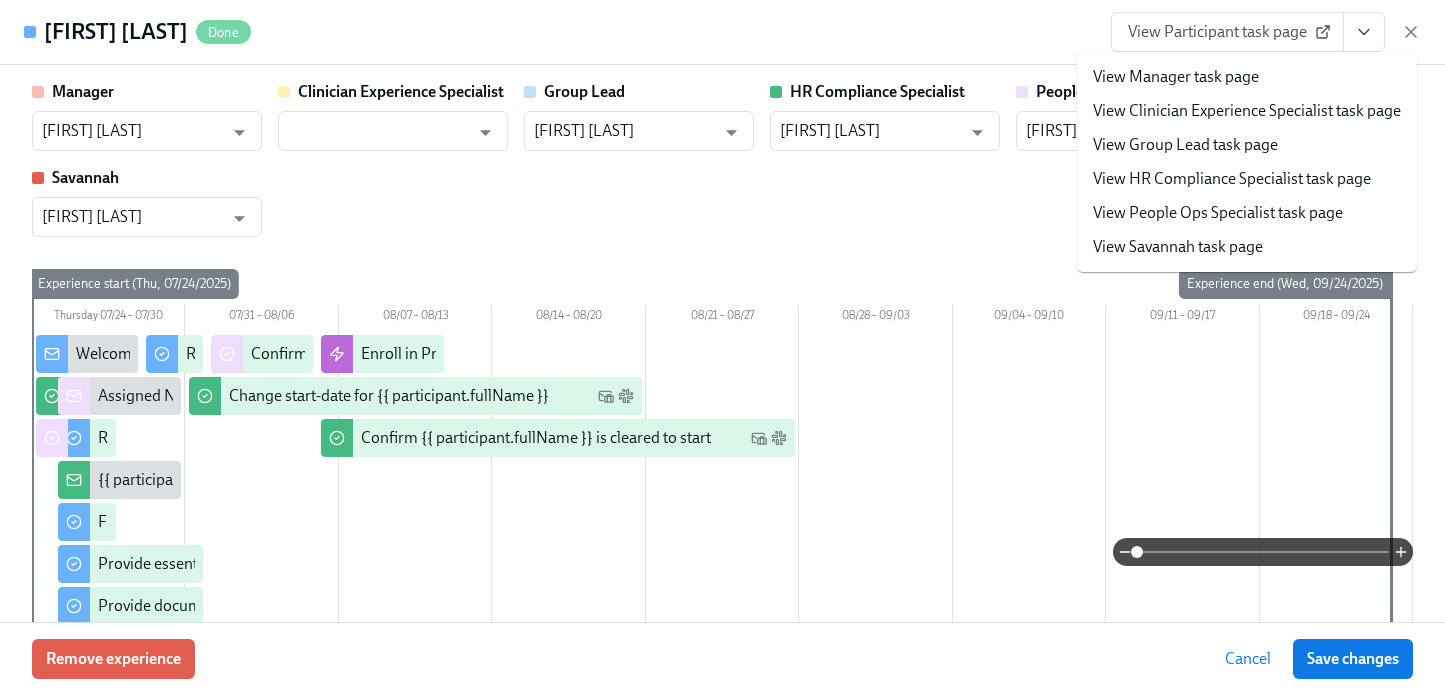 click on "View Group Lead task page" at bounding box center (1185, 145) 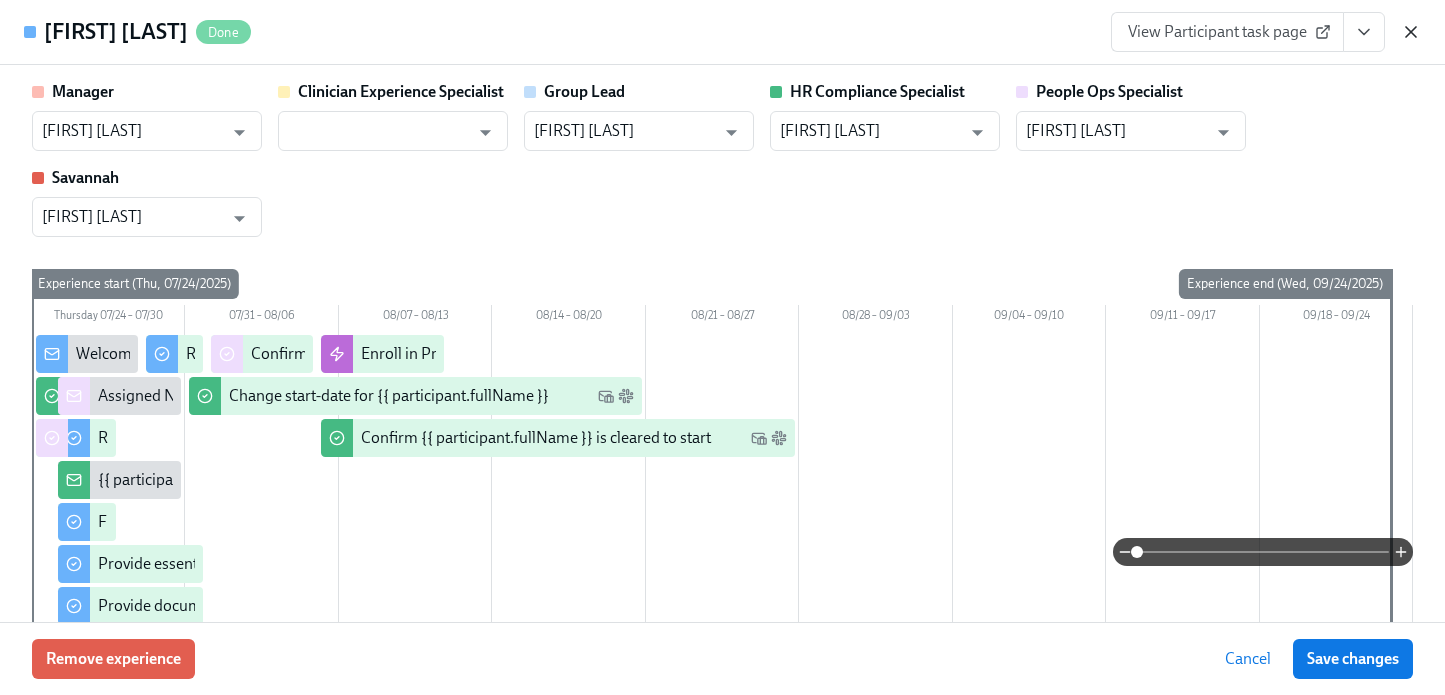 click 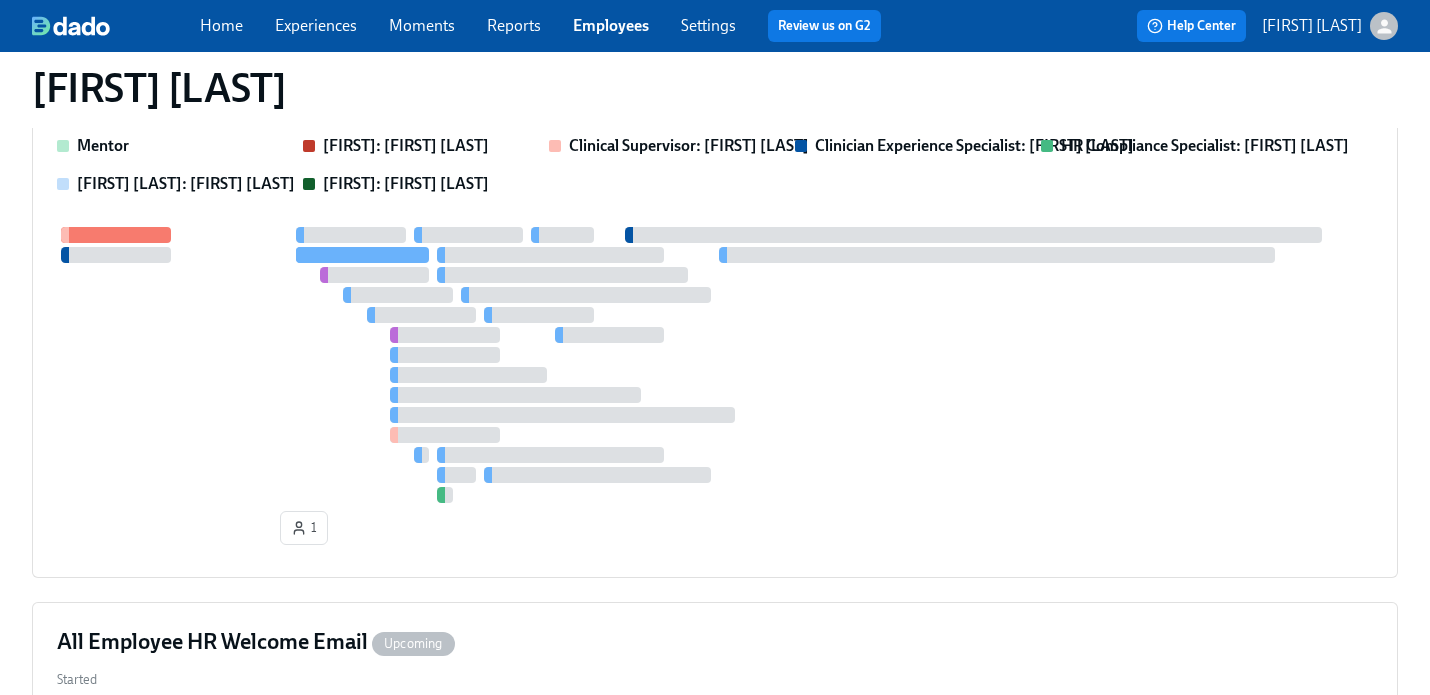 scroll, scrollTop: 1192, scrollLeft: 0, axis: vertical 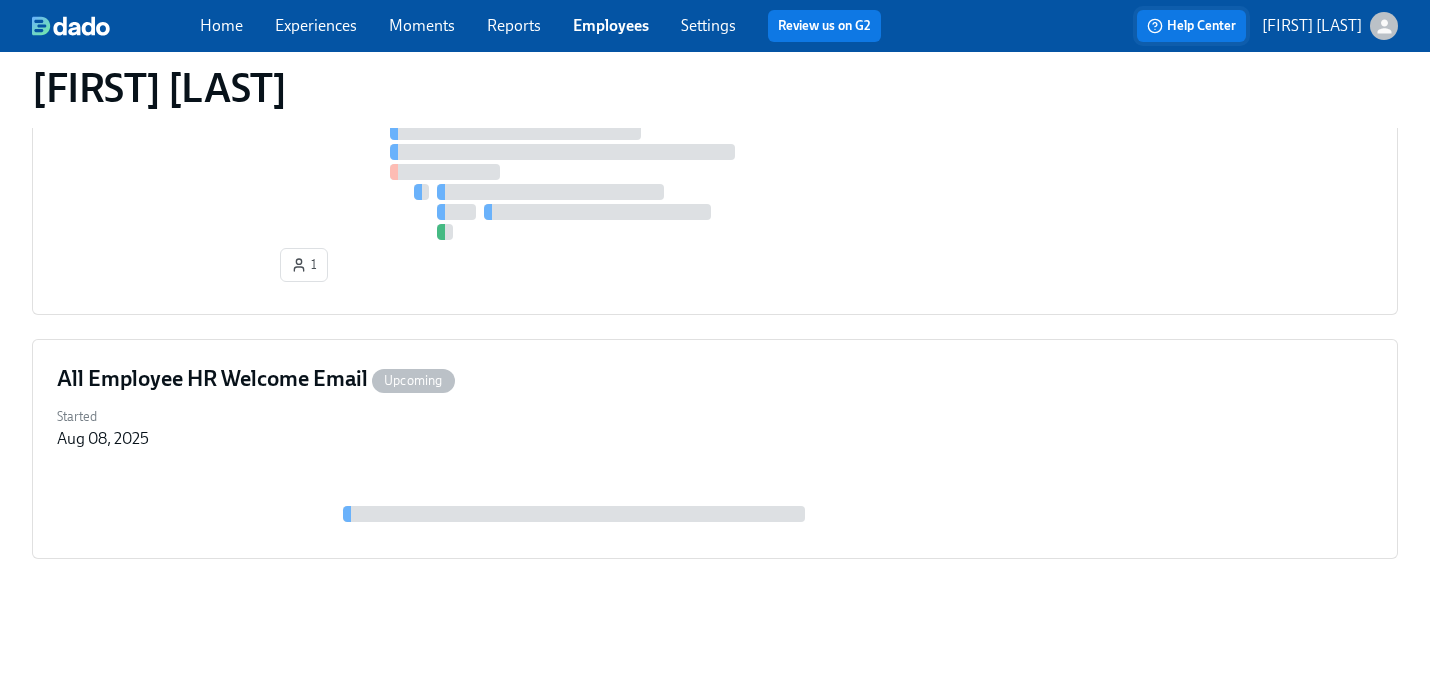 click on "Help Center" at bounding box center [1191, 26] 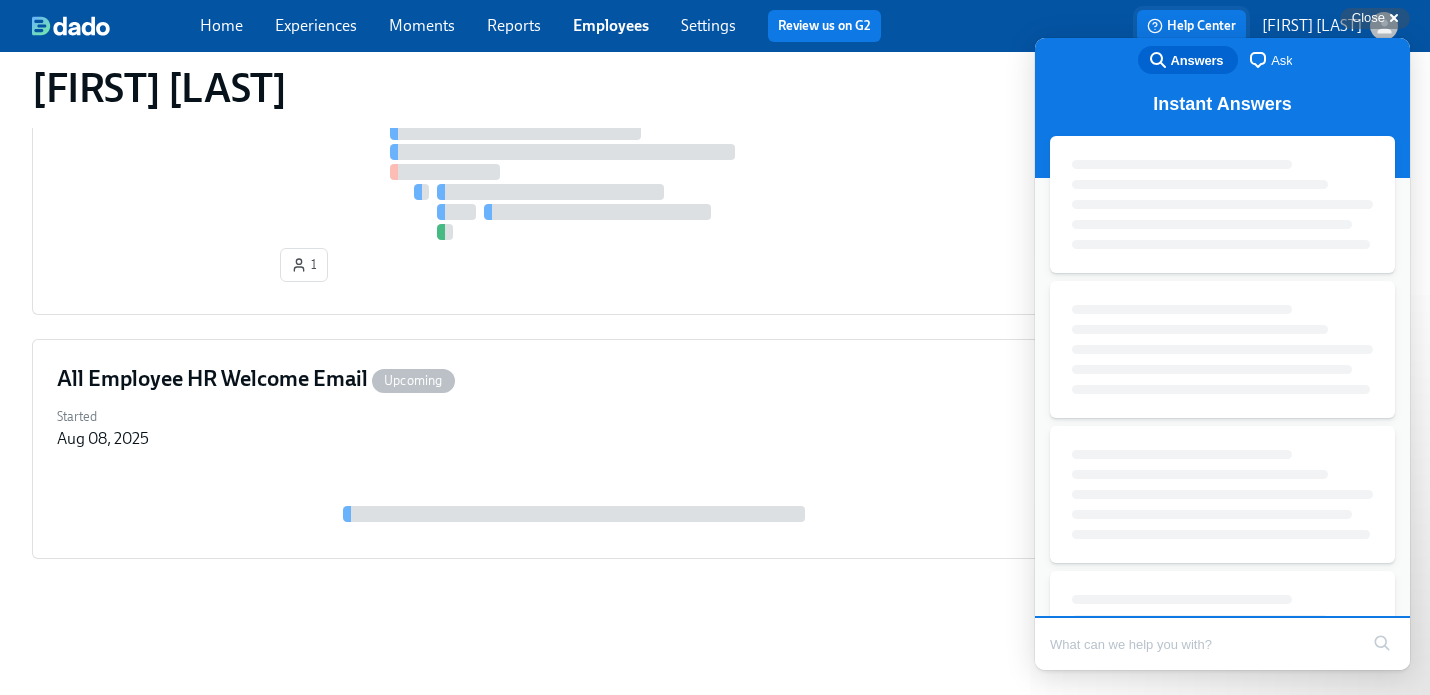 scroll, scrollTop: 0, scrollLeft: 0, axis: both 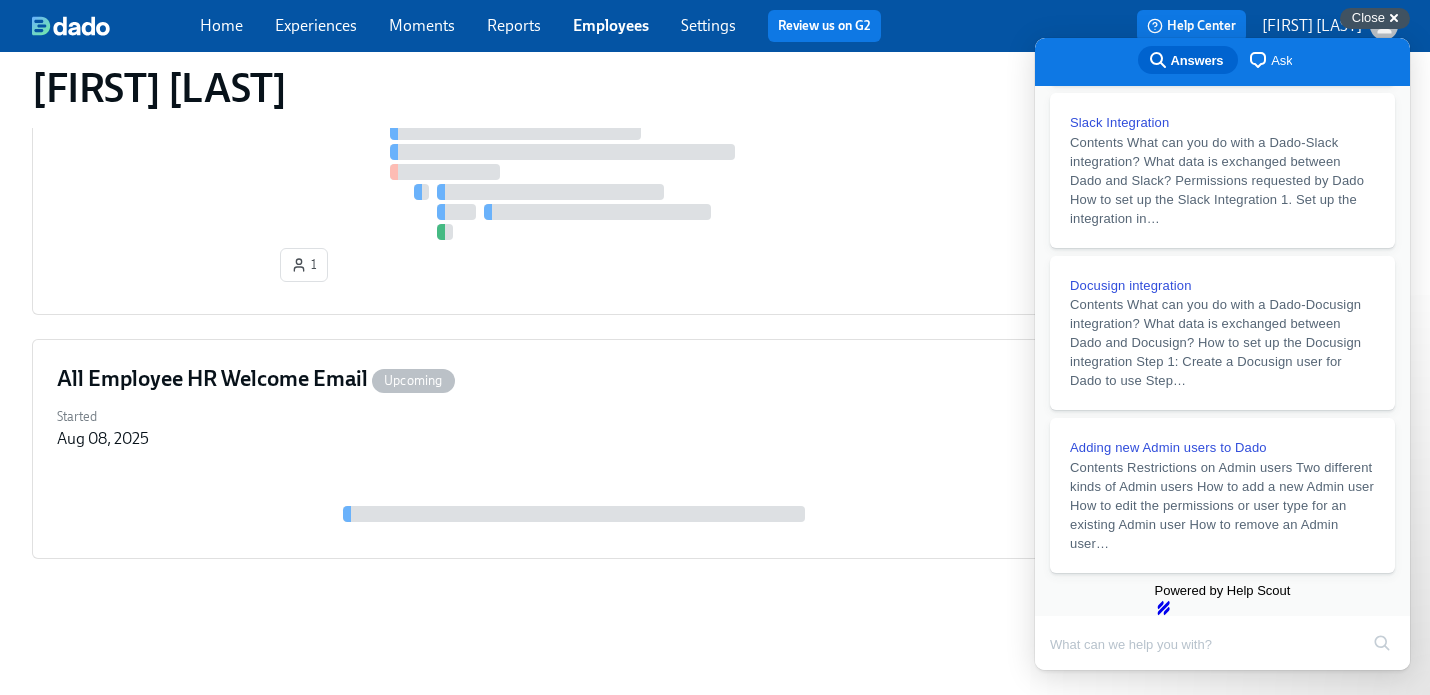 click on "Close" at bounding box center (1368, 17) 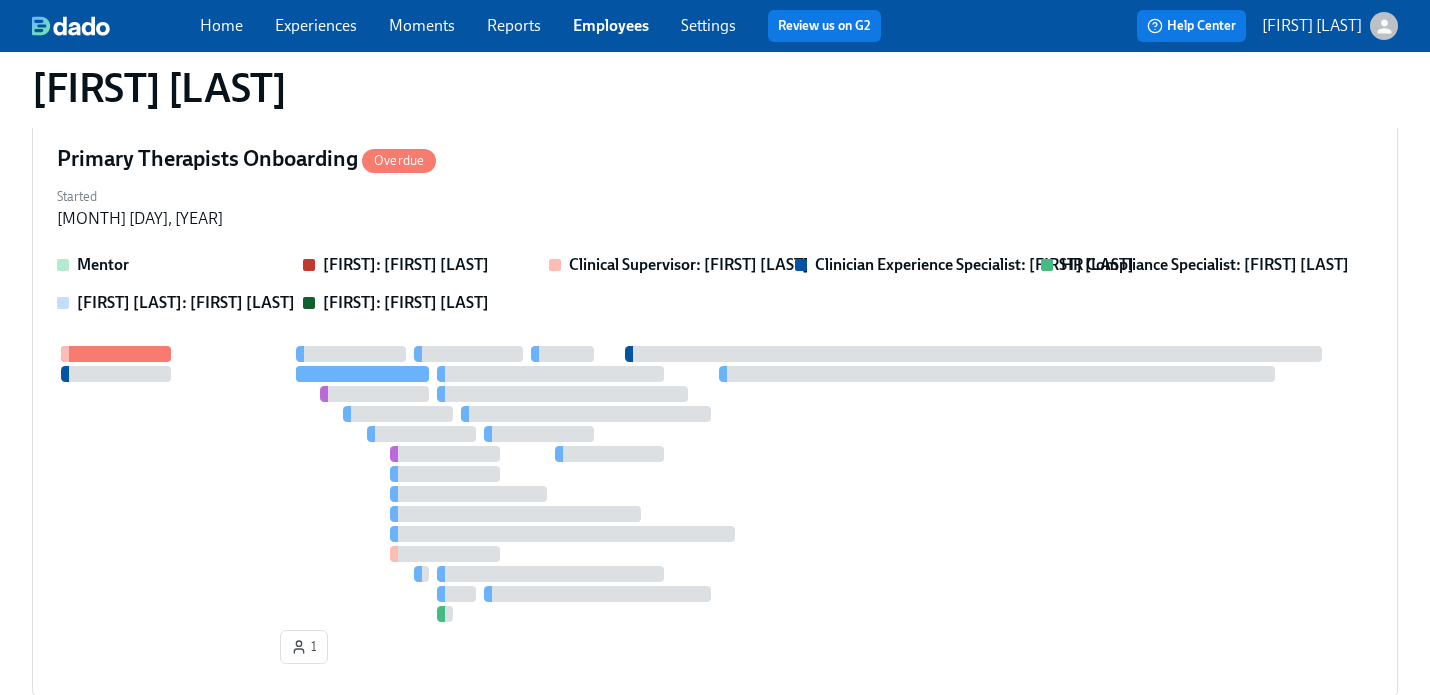 scroll, scrollTop: 0, scrollLeft: 0, axis: both 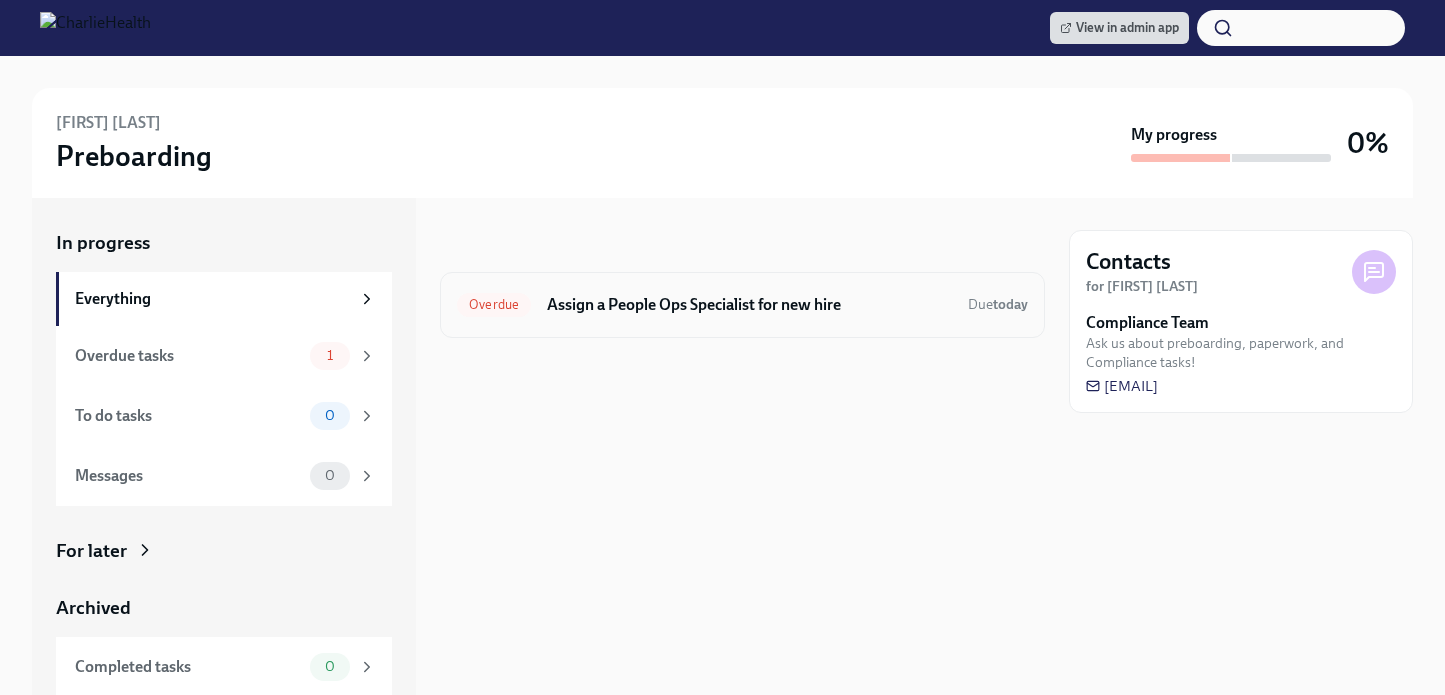 click on "Overdue Assign a People Ops Specialist for new hire Due  today" at bounding box center (742, 305) 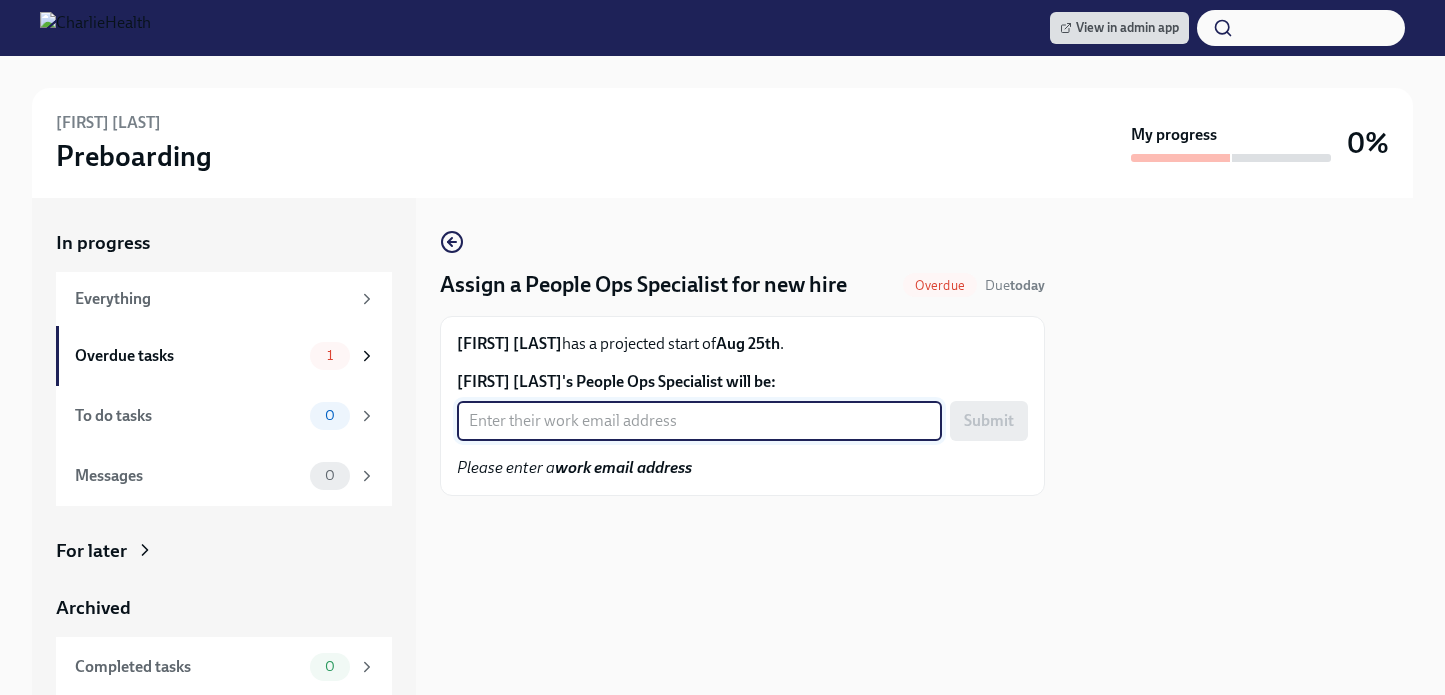 click on "Amber WESTON's People Ops Specialist will be:" at bounding box center (699, 421) 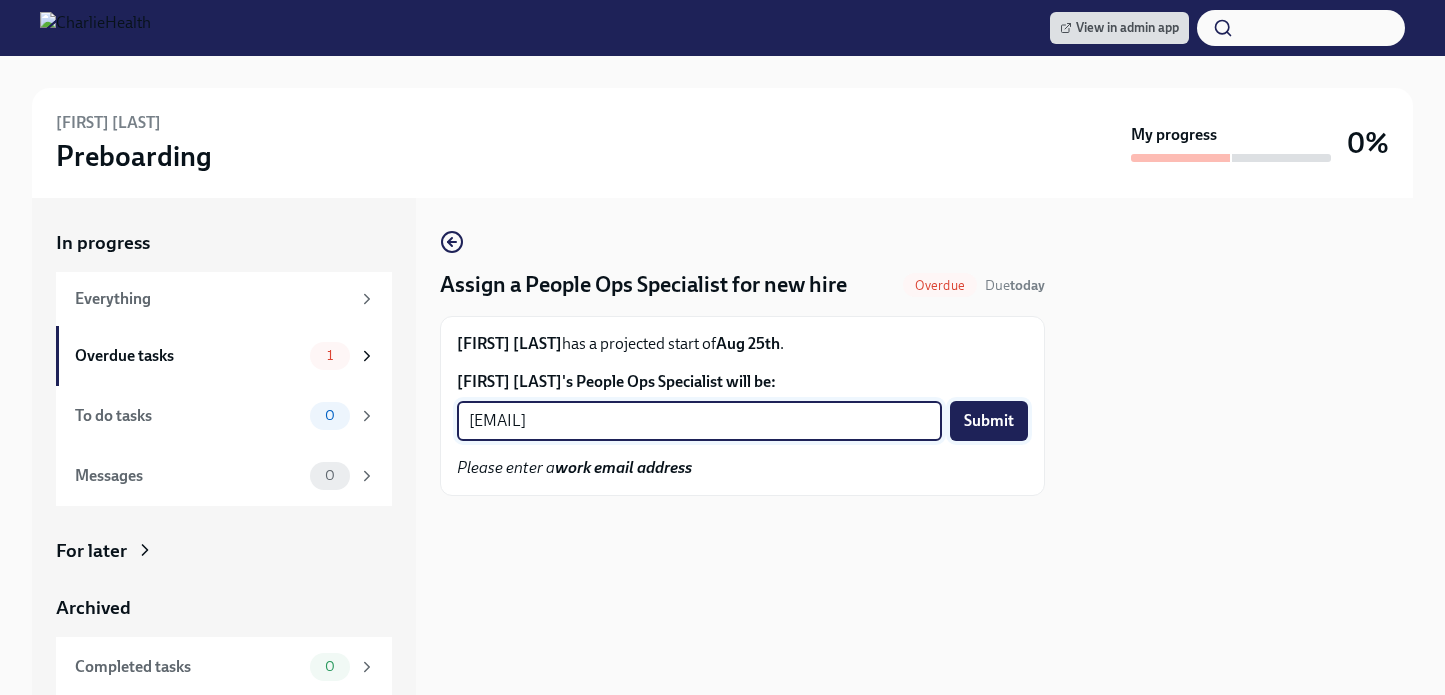 type on "[EMAIL]" 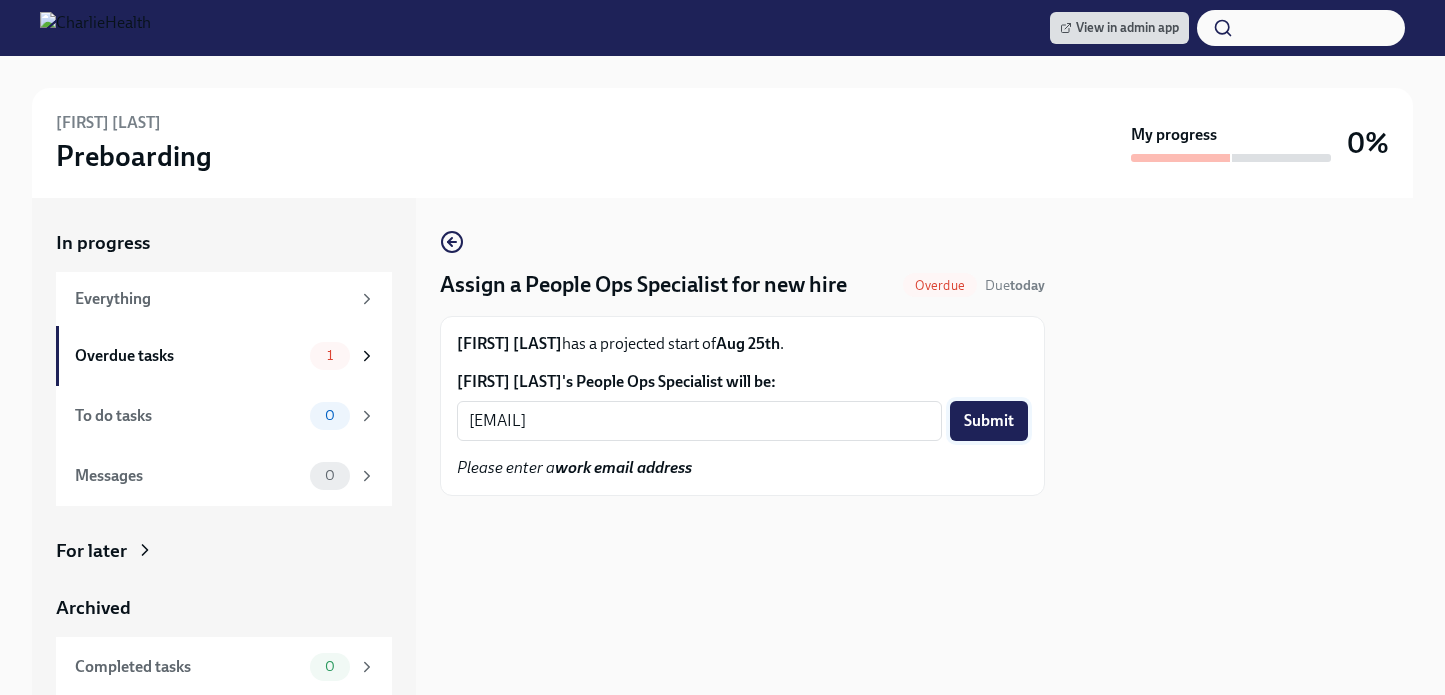 click on "Submit" at bounding box center [989, 421] 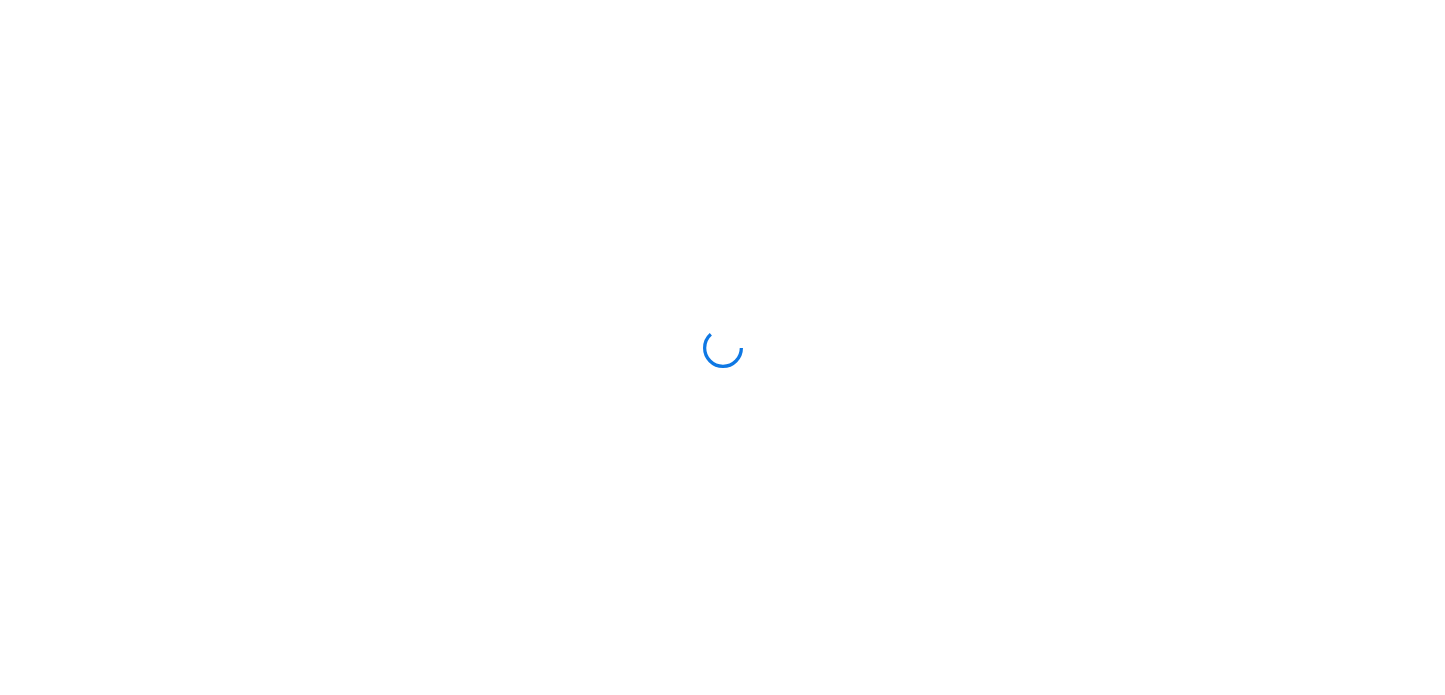 scroll, scrollTop: 0, scrollLeft: 0, axis: both 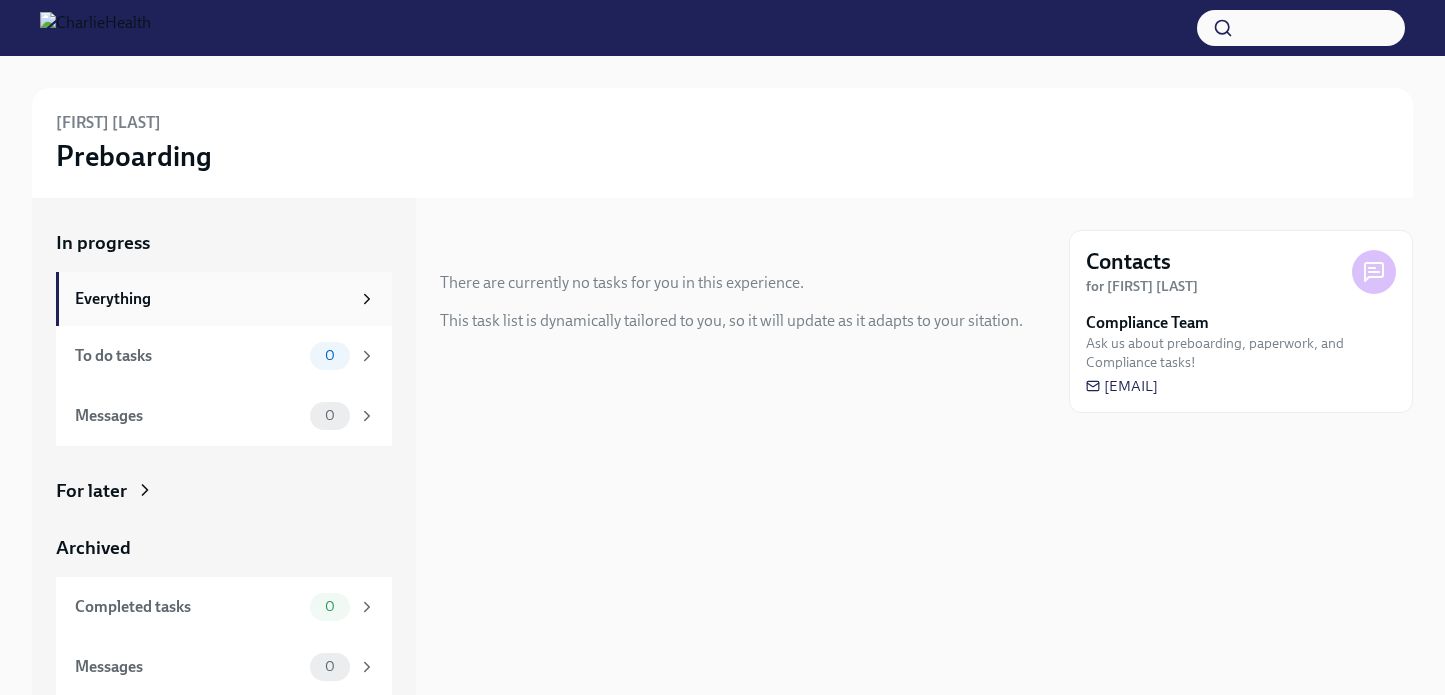 click on "Everything" at bounding box center [225, 299] 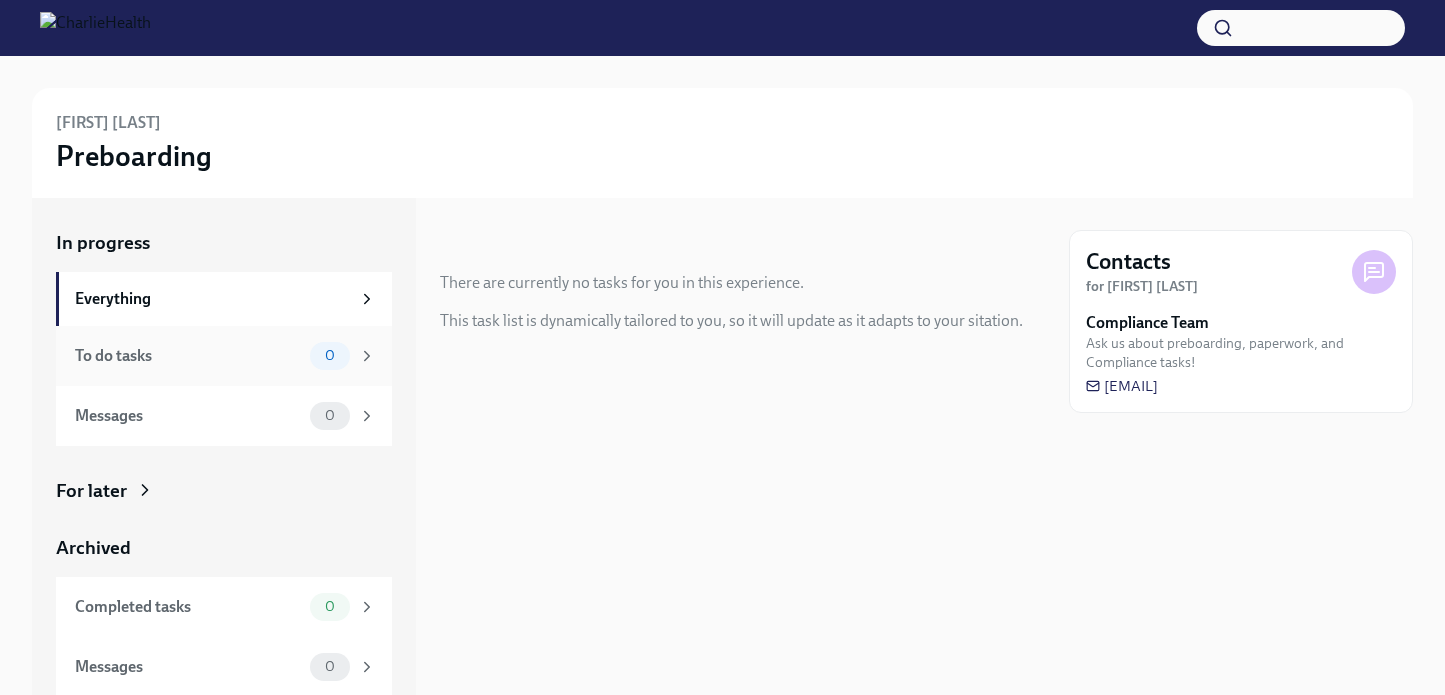 click on "To do tasks" at bounding box center (188, 356) 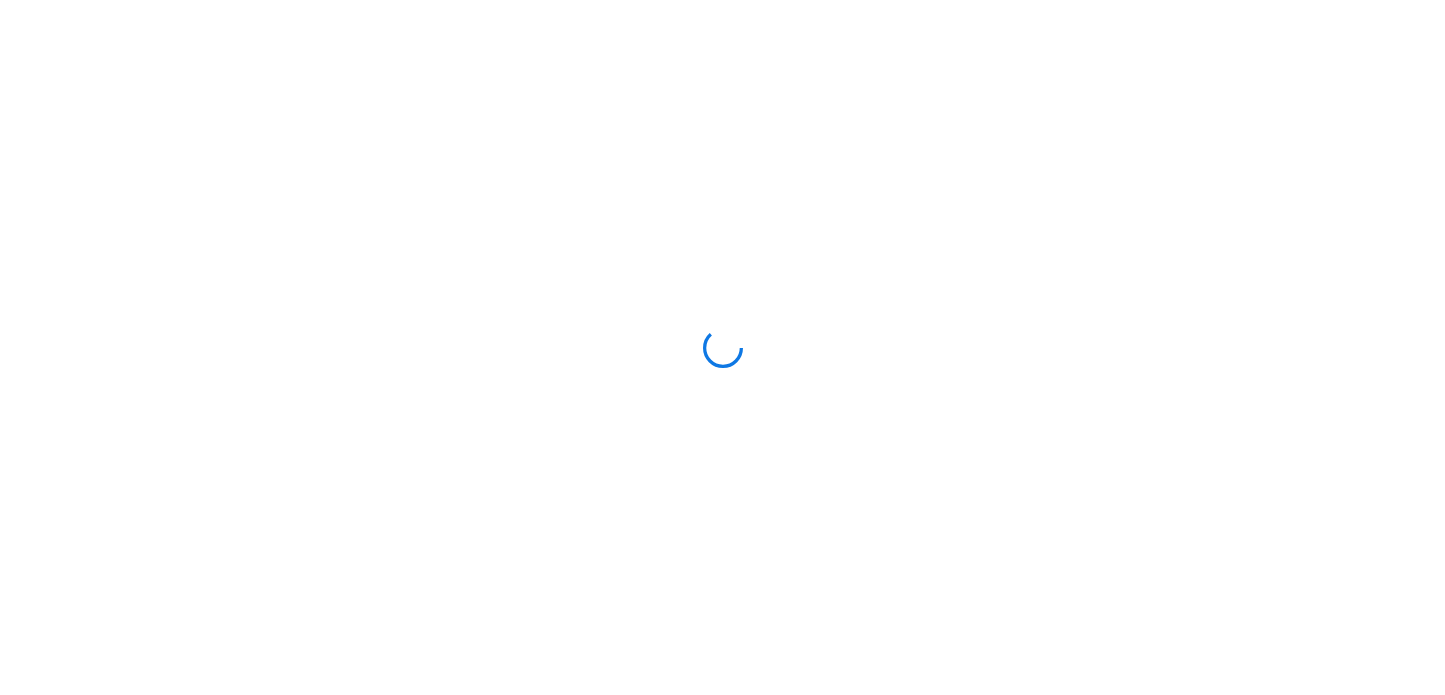 scroll, scrollTop: 0, scrollLeft: 0, axis: both 